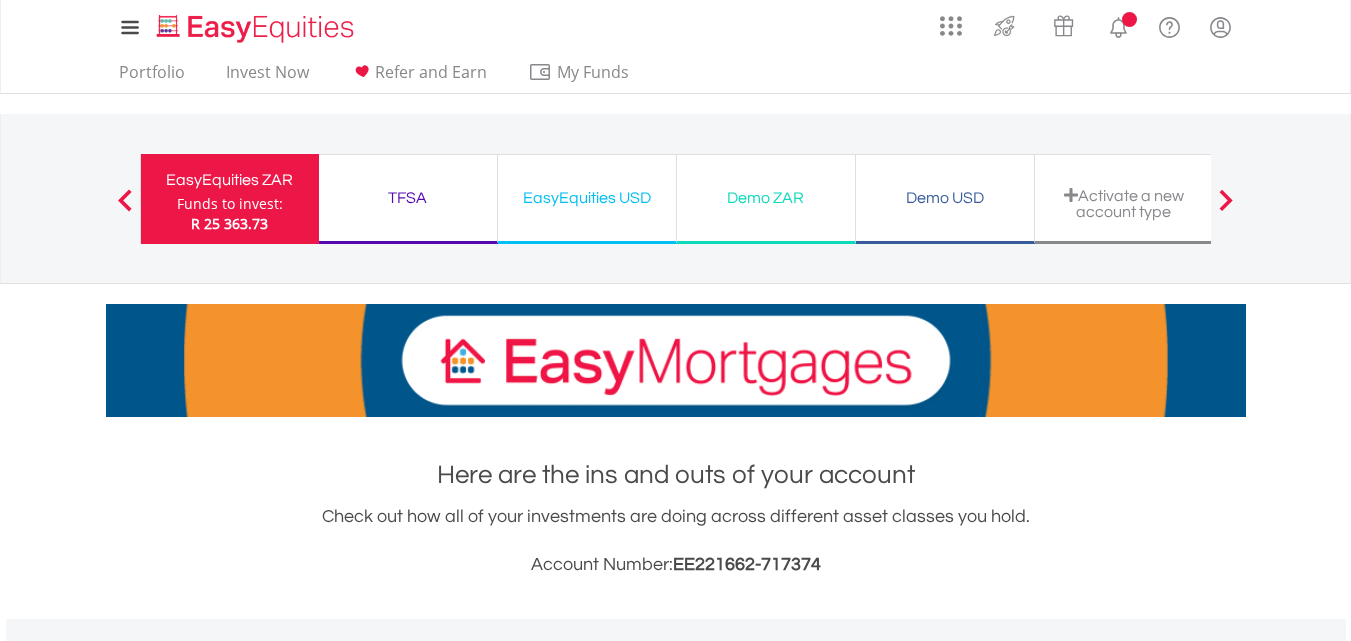 scroll, scrollTop: 0, scrollLeft: 0, axis: both 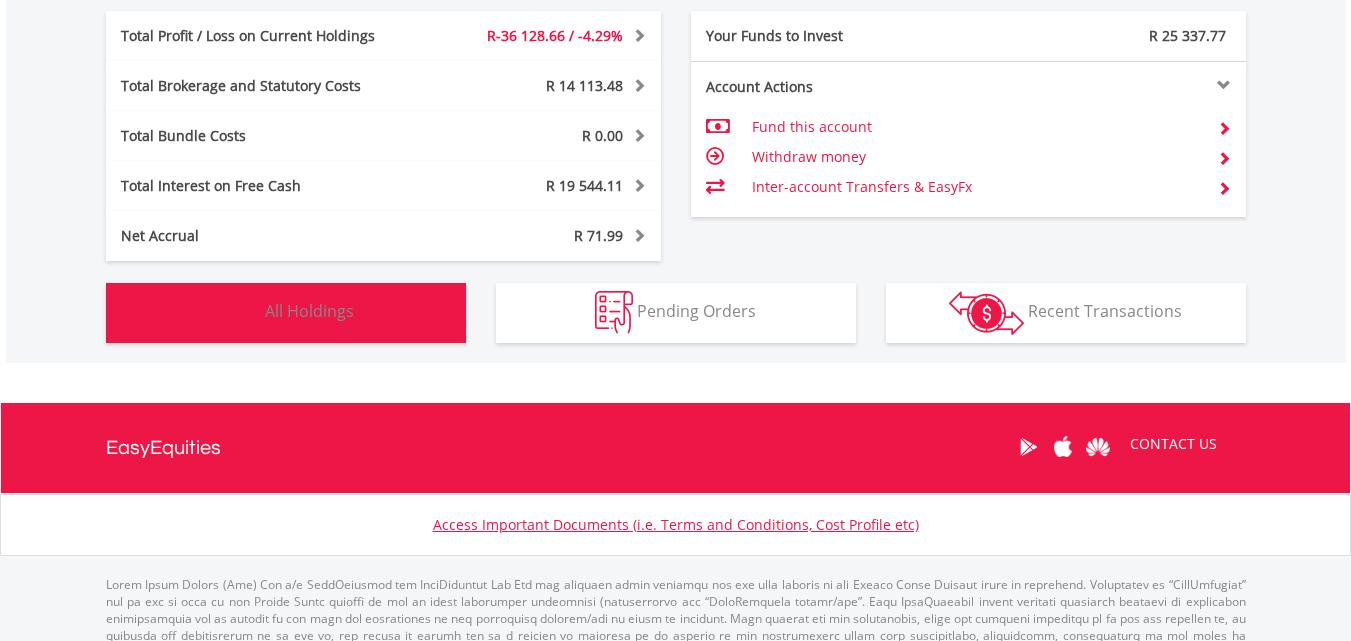 click at bounding box center [239, 312] 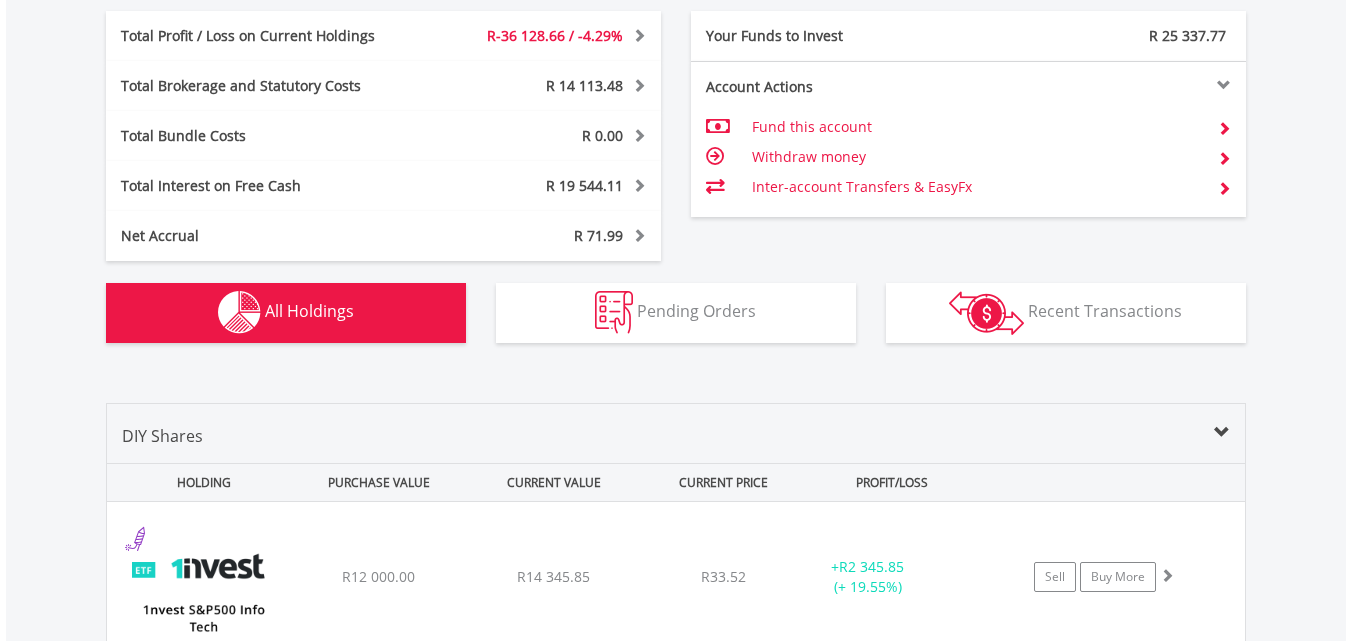scroll, scrollTop: 1523, scrollLeft: 0, axis: vertical 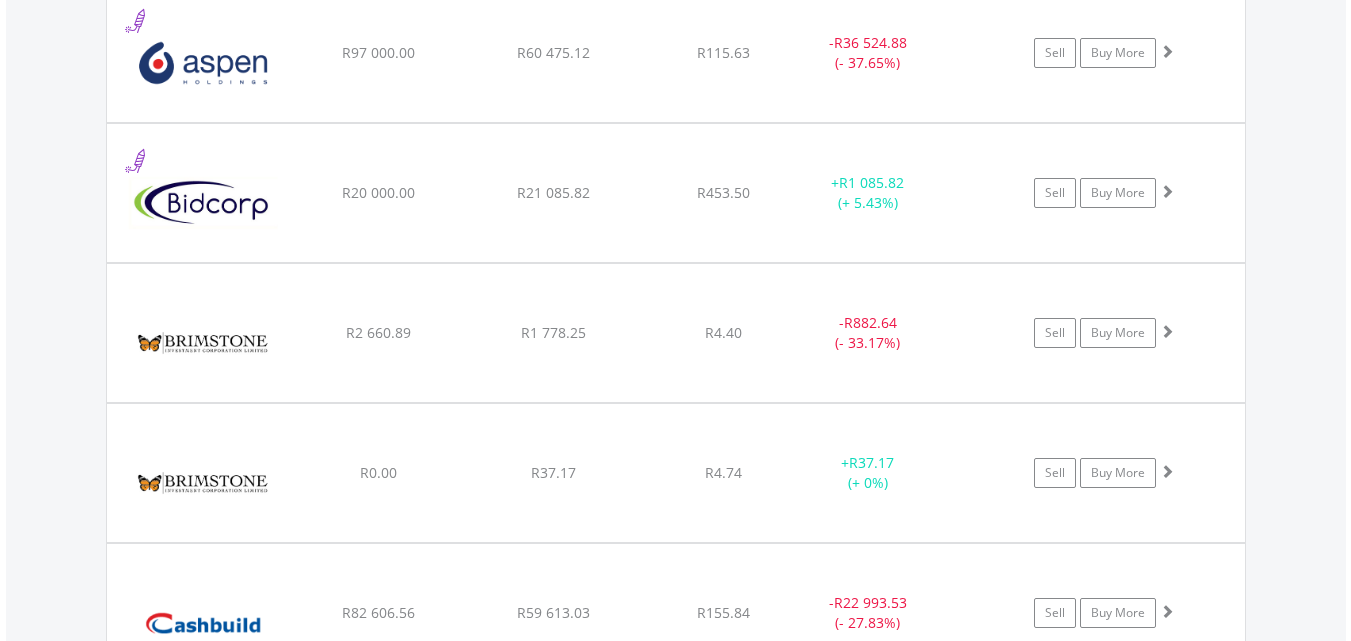 type 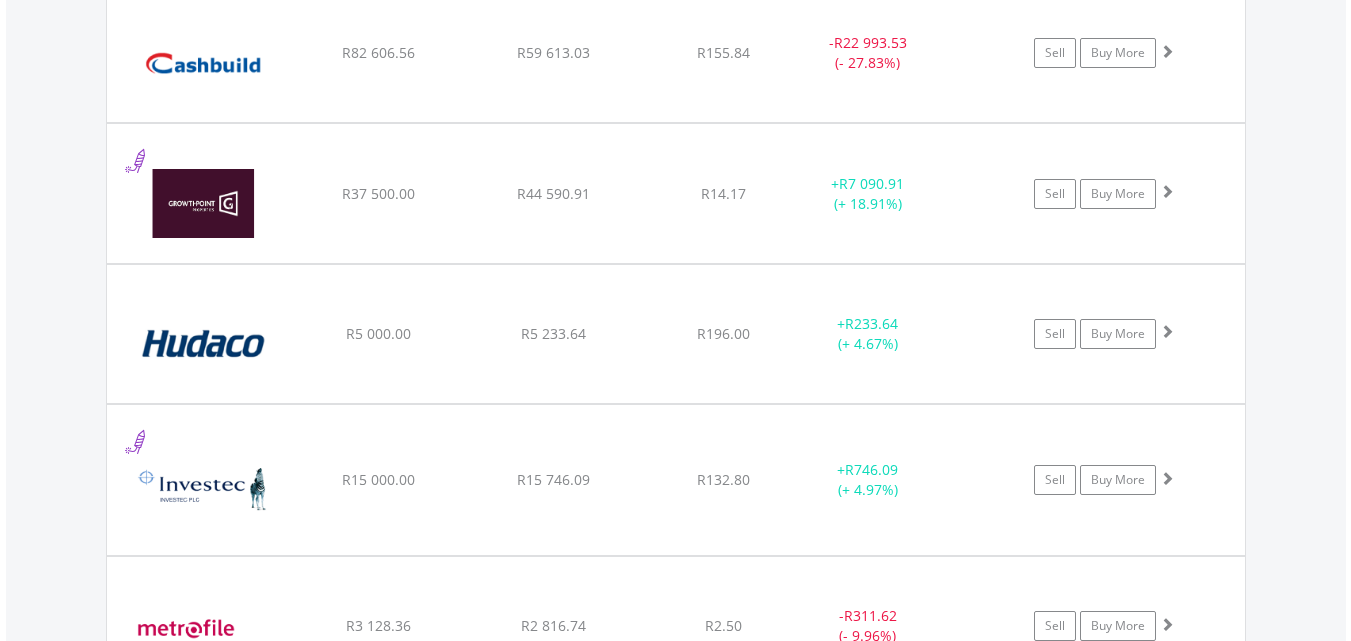 scroll, scrollTop: 3203, scrollLeft: 0, axis: vertical 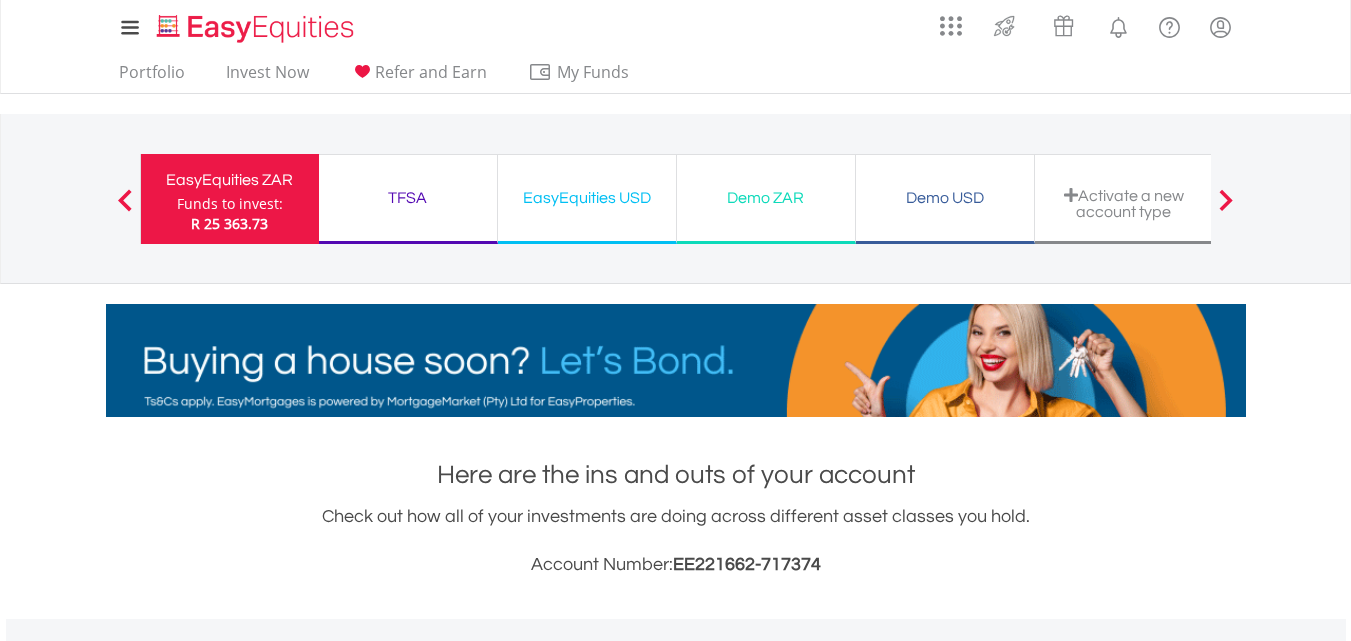 click on "TFSA" at bounding box center (408, 198) 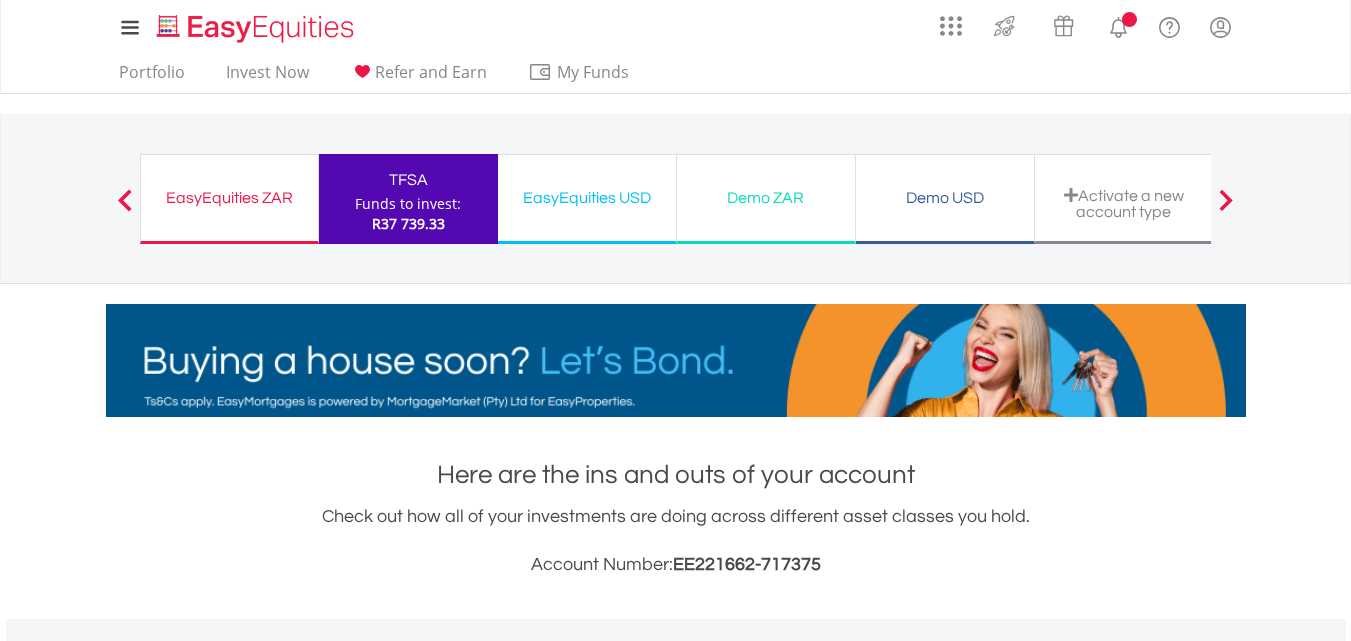 scroll, scrollTop: 0, scrollLeft: 0, axis: both 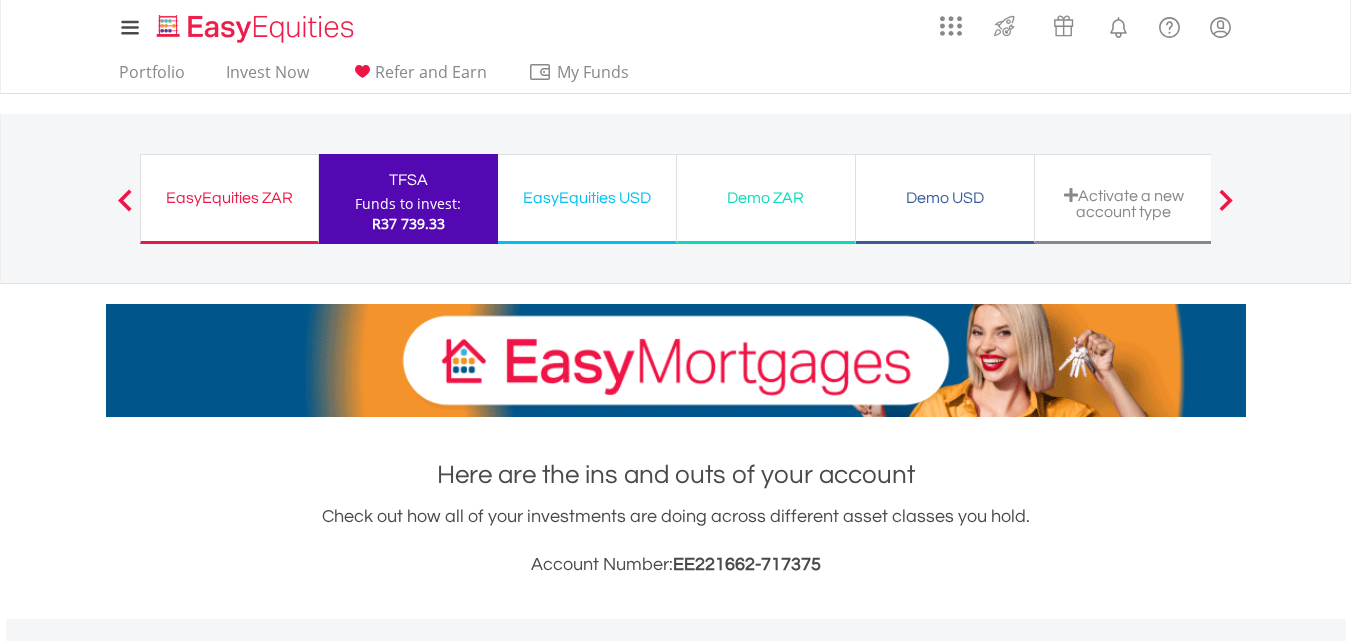 click on "EasyEquities USD" at bounding box center [587, 198] 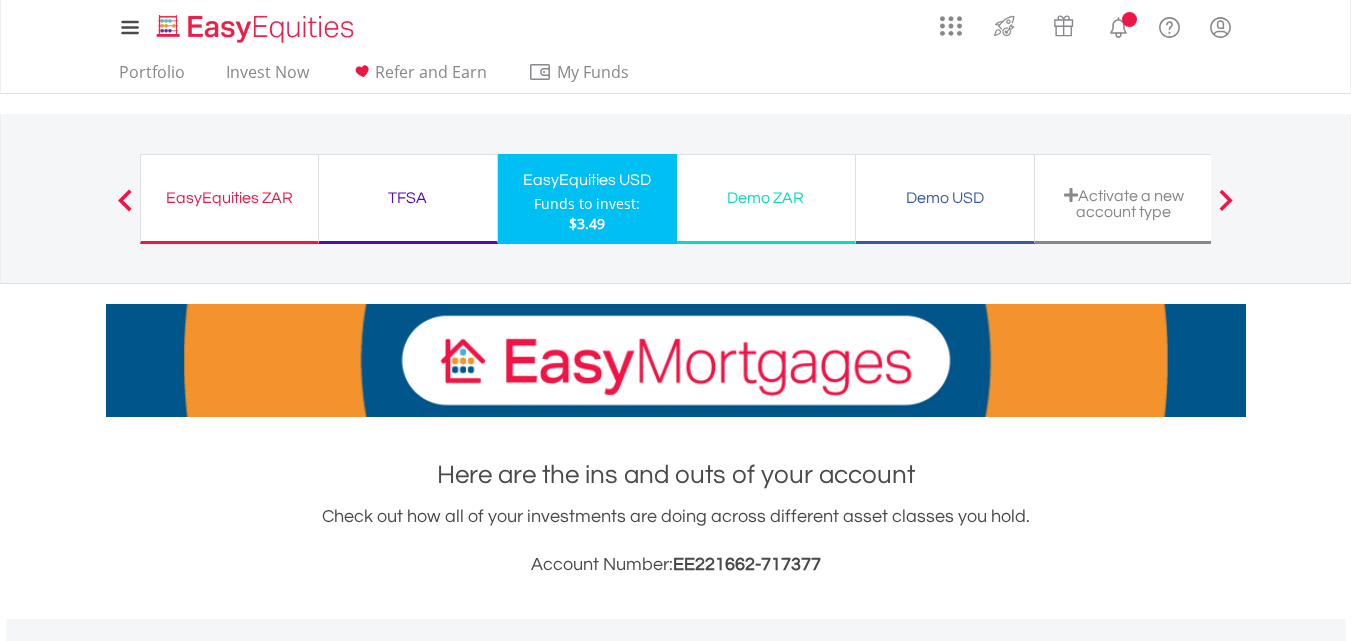 scroll, scrollTop: 0, scrollLeft: 0, axis: both 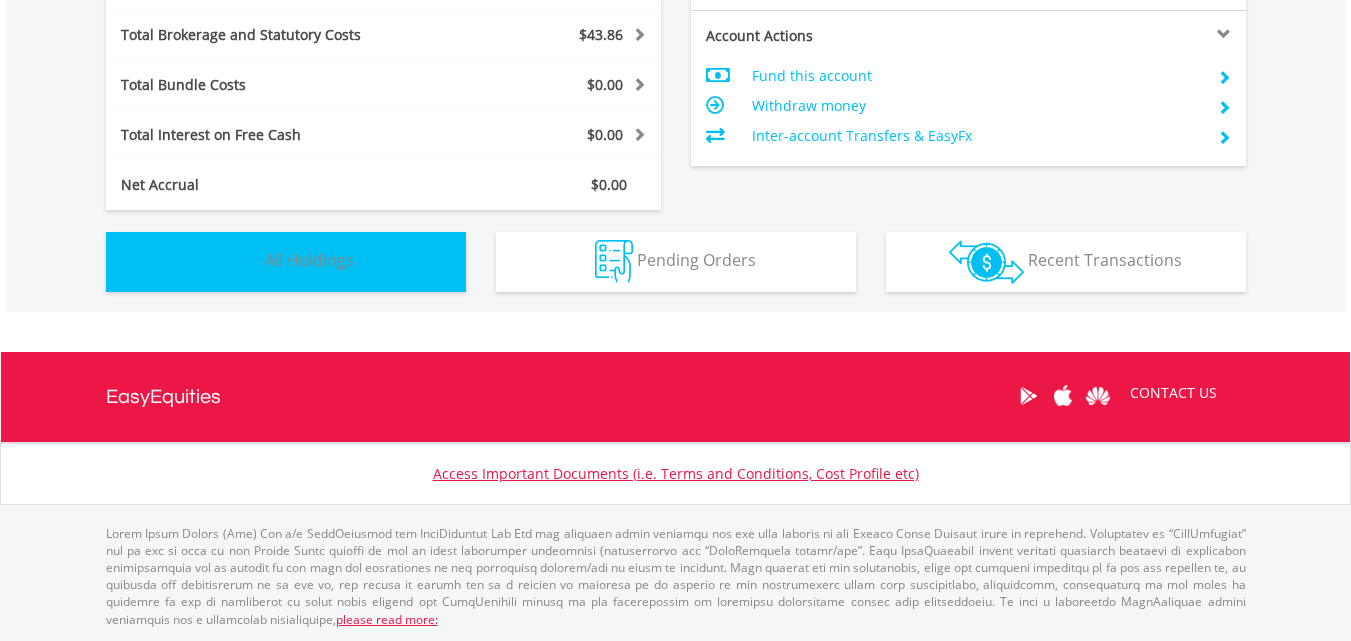 click on "Holdings
All Holdings" at bounding box center [286, 262] 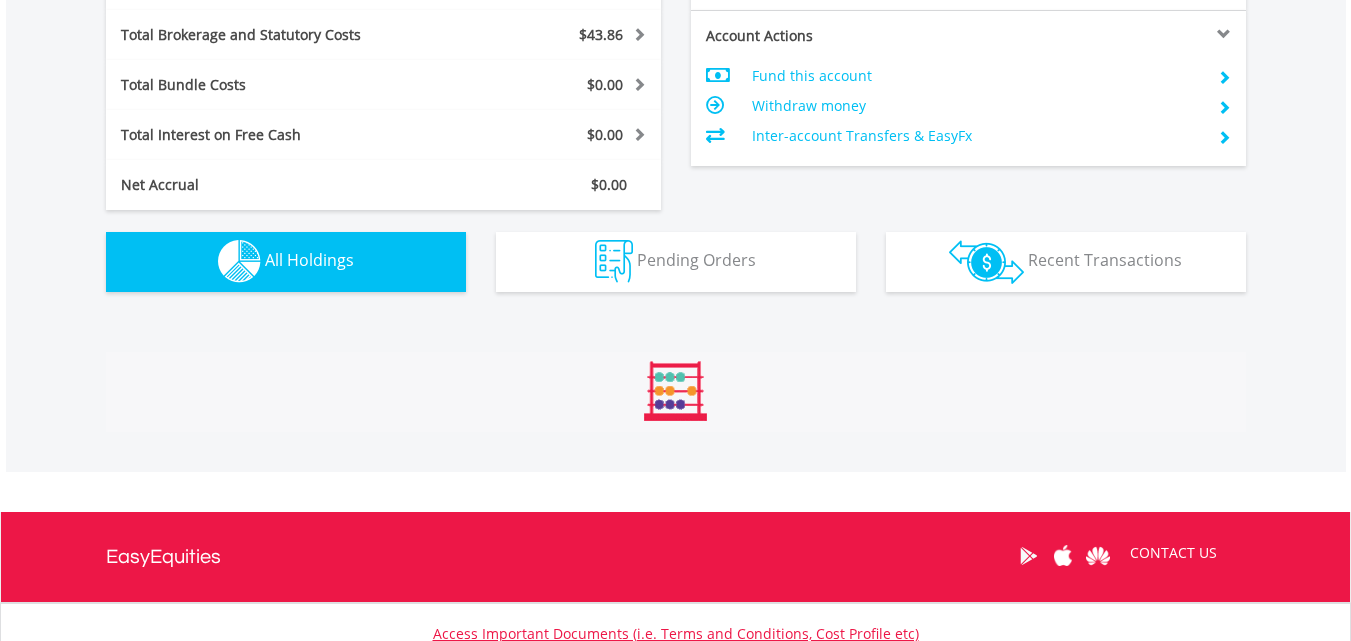 scroll, scrollTop: 1443, scrollLeft: 0, axis: vertical 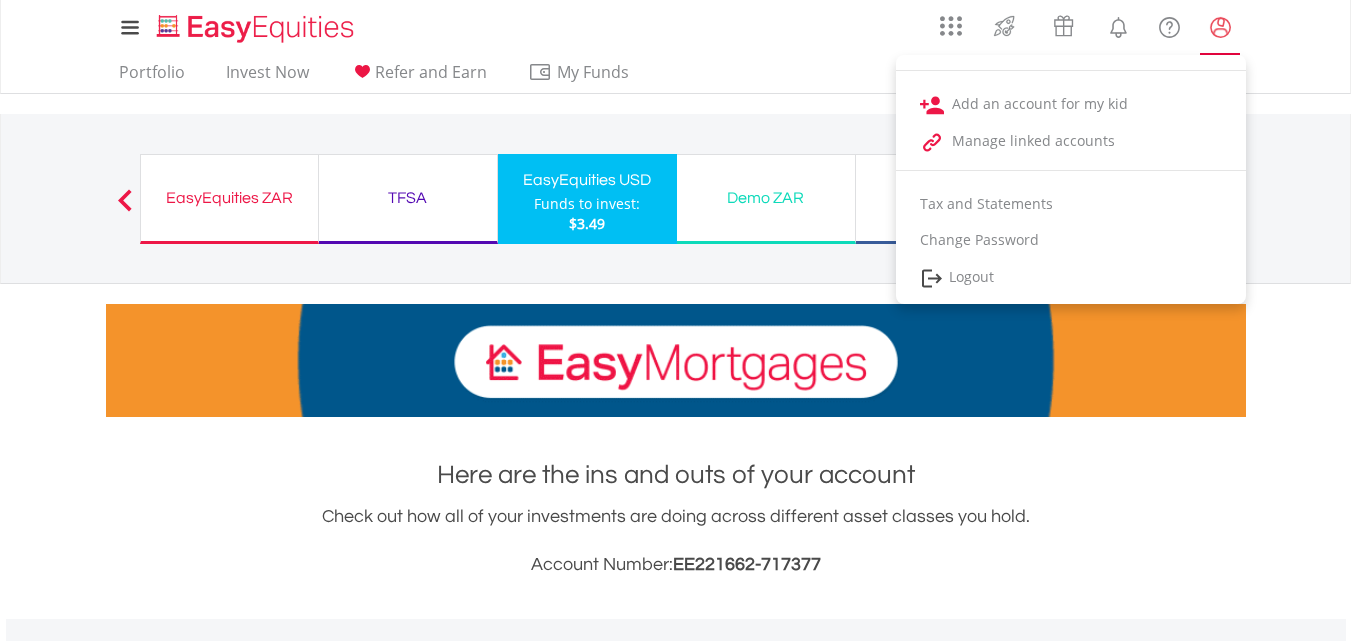 click at bounding box center [1220, 27] 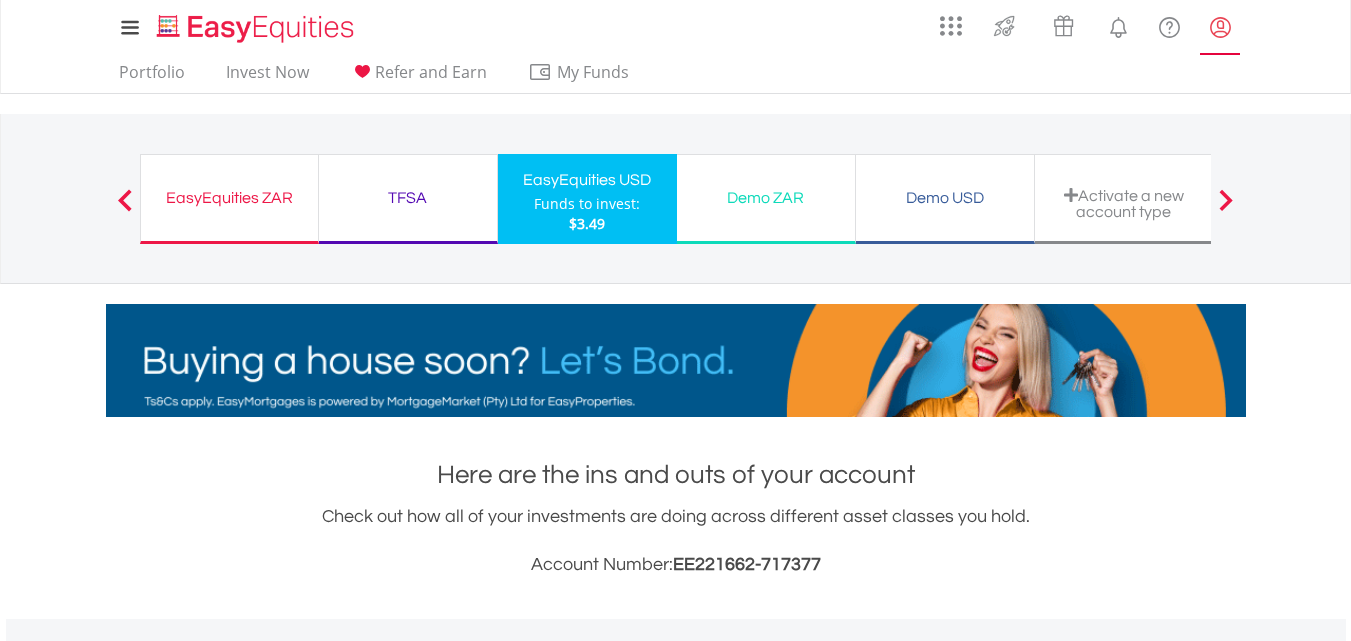 click at bounding box center [1220, 27] 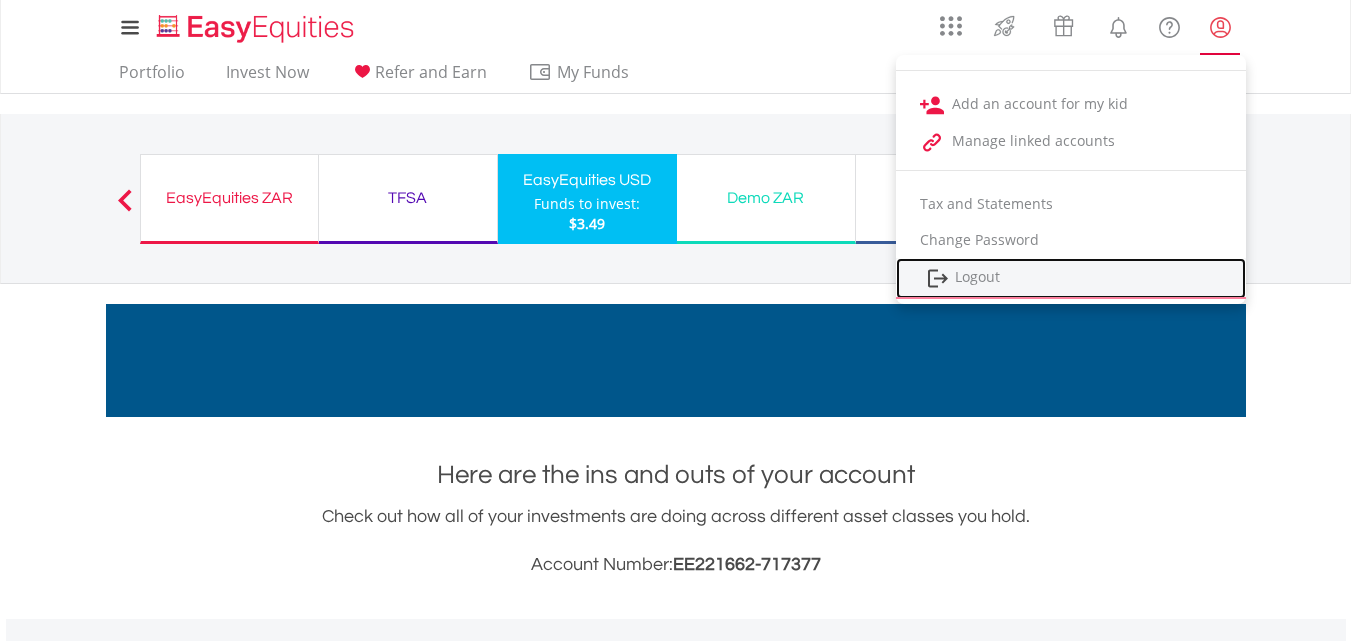 click on "Logout" at bounding box center [1071, 278] 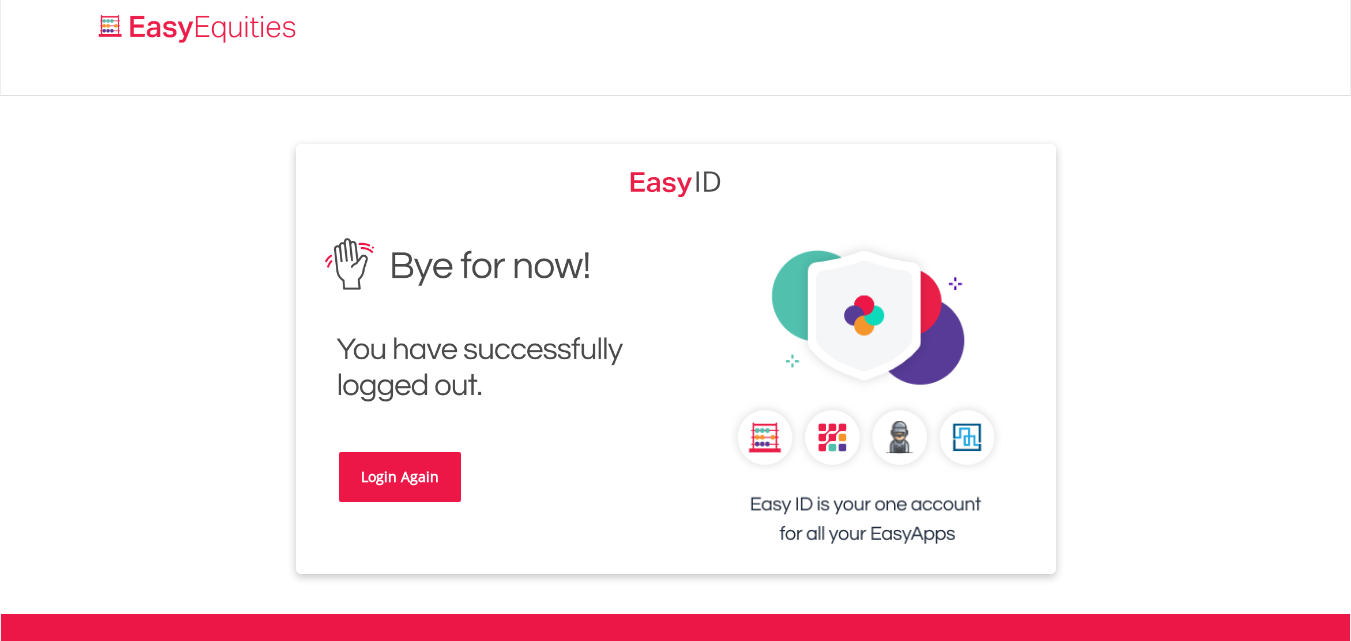 scroll, scrollTop: 0, scrollLeft: 0, axis: both 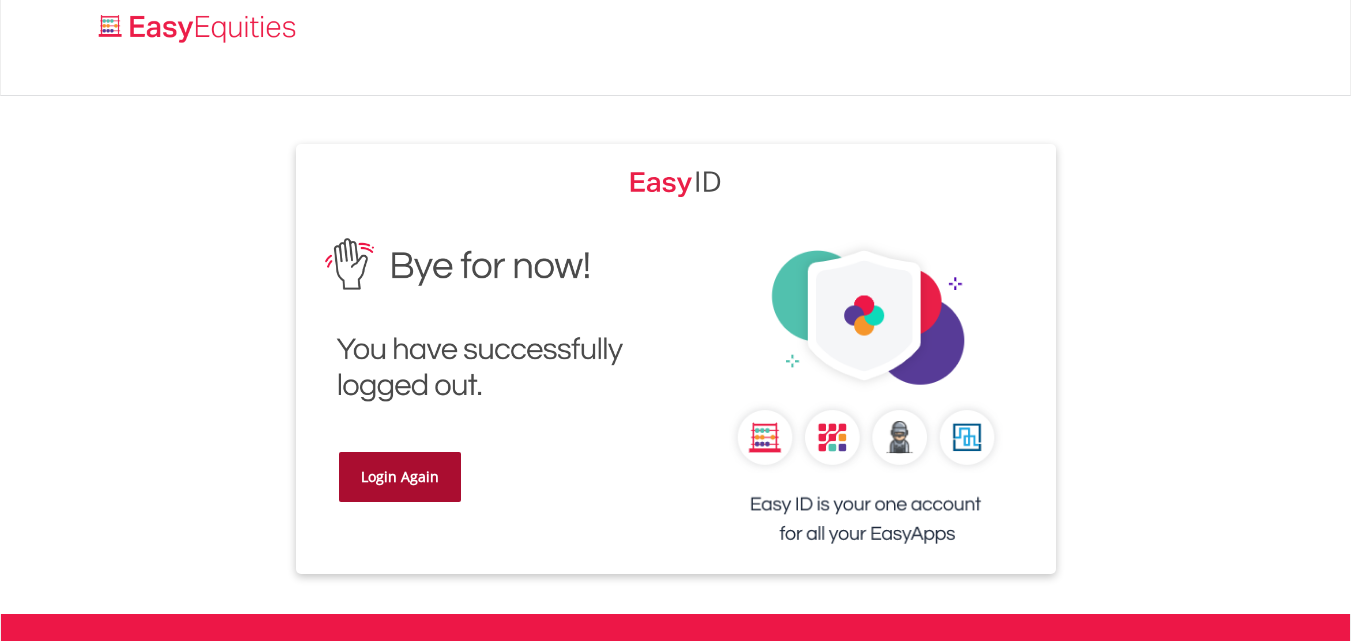 click on "Login Again" at bounding box center [400, 477] 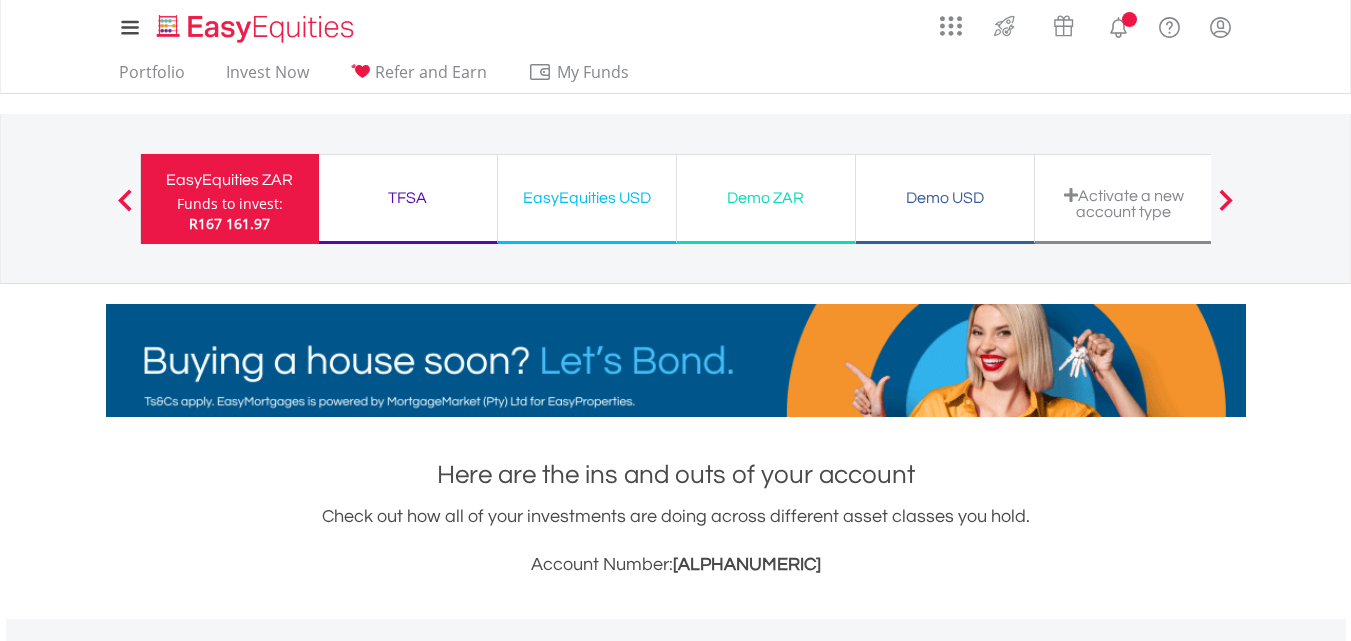 scroll, scrollTop: 0, scrollLeft: 0, axis: both 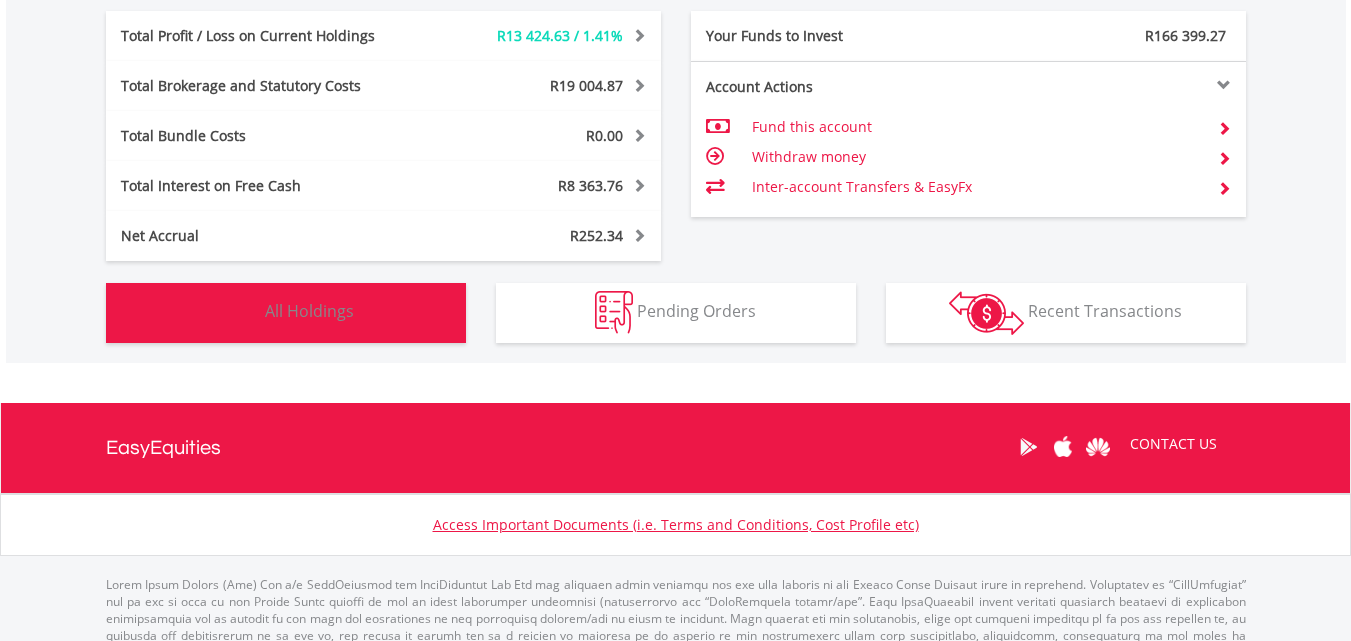 click on "Holdings
All Holdings" at bounding box center (286, 313) 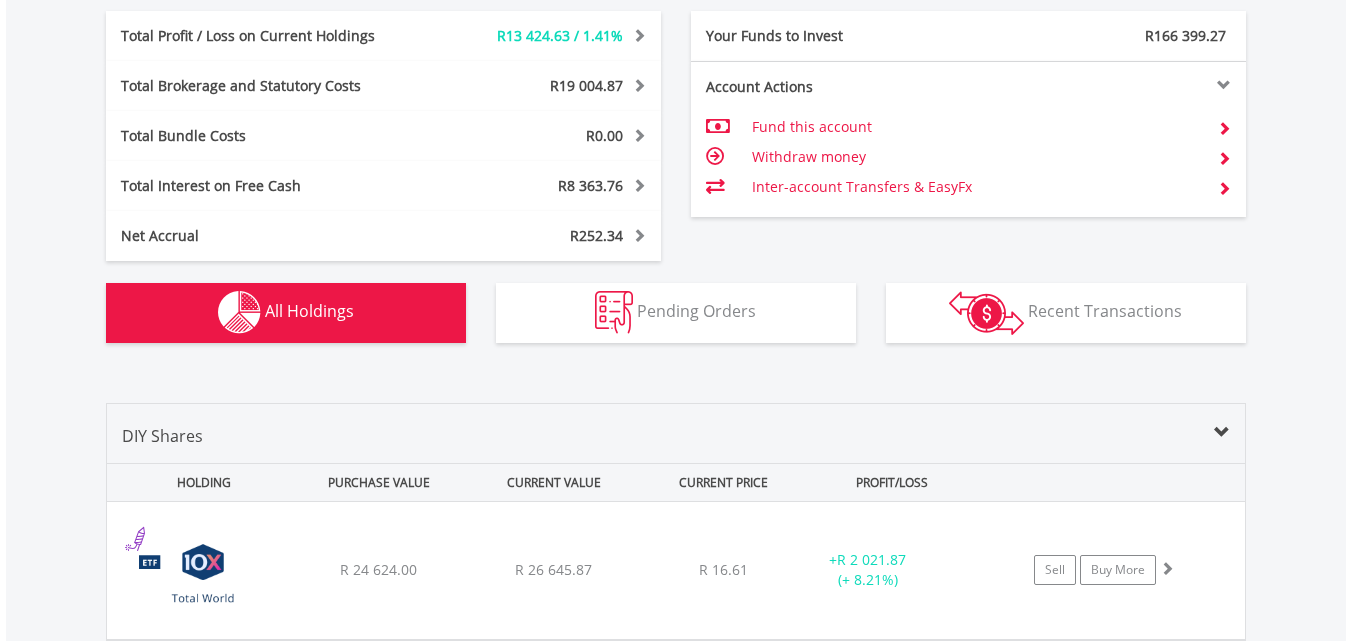 scroll, scrollTop: 1523, scrollLeft: 0, axis: vertical 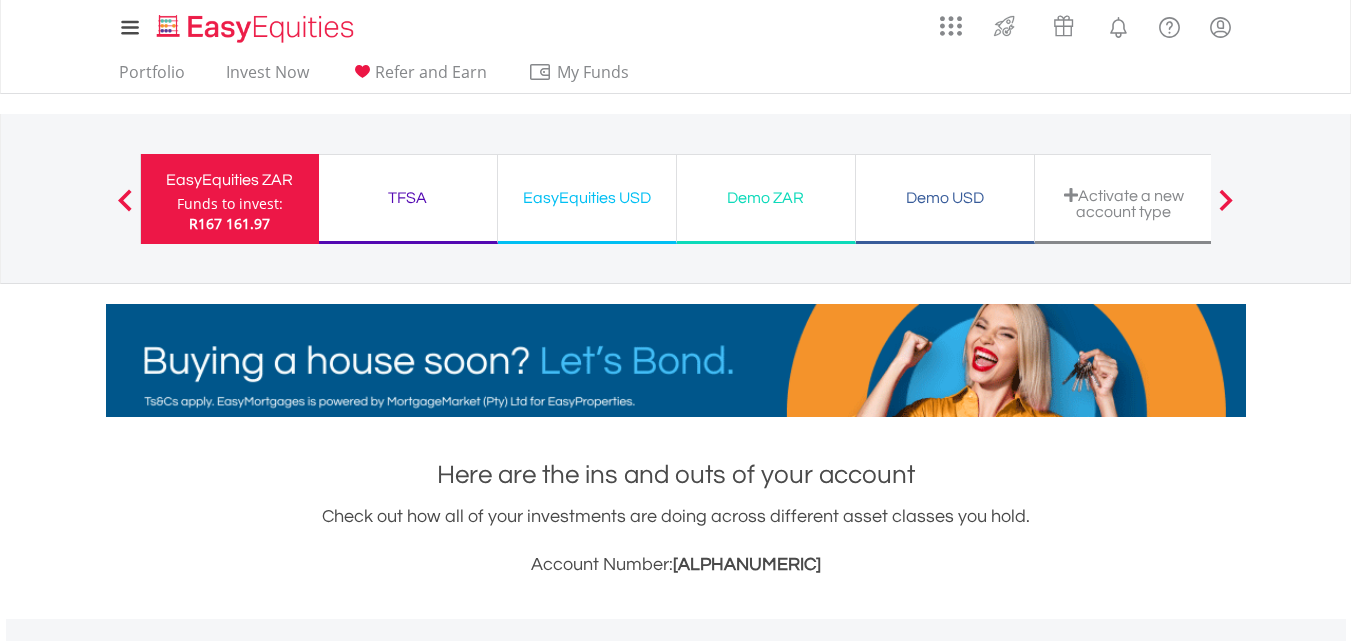 type 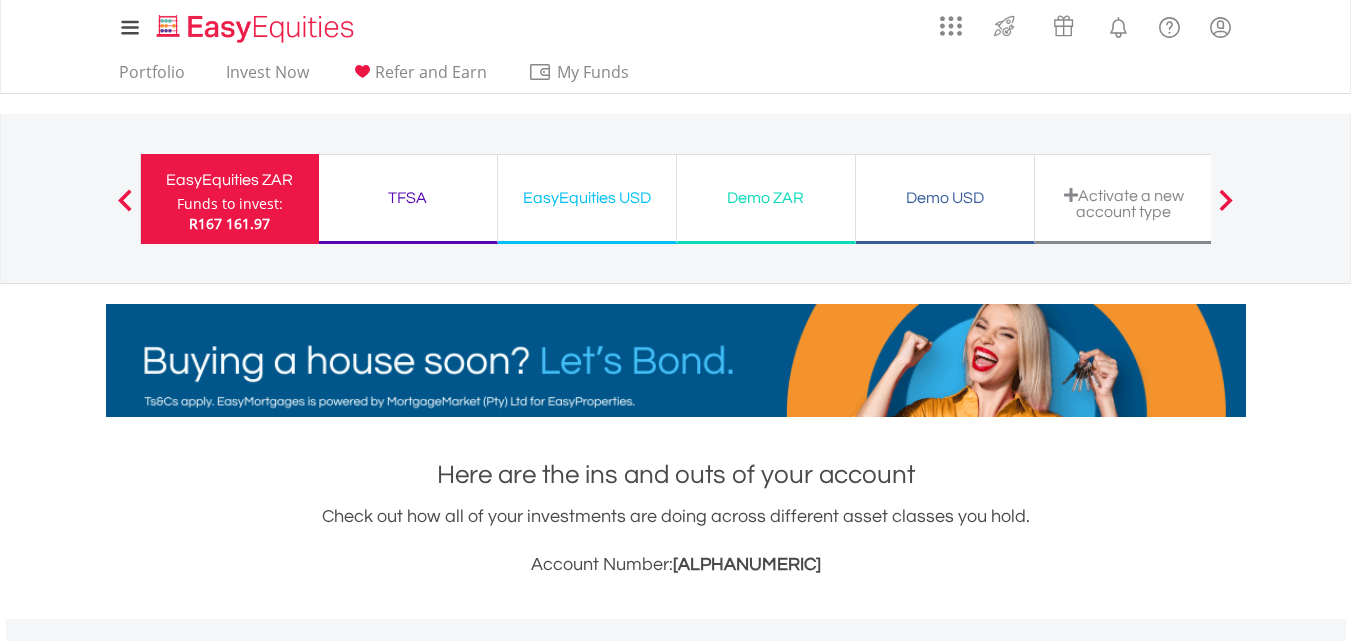 click on "TFSA" at bounding box center [408, 198] 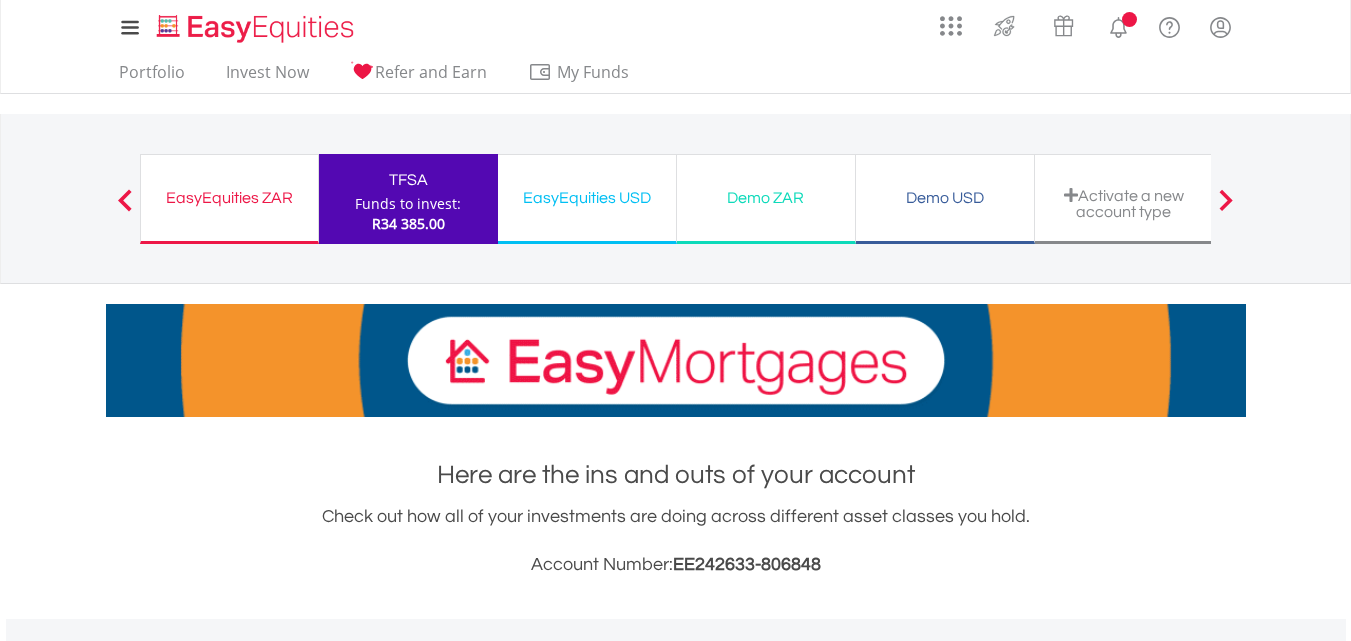 scroll, scrollTop: 0, scrollLeft: 0, axis: both 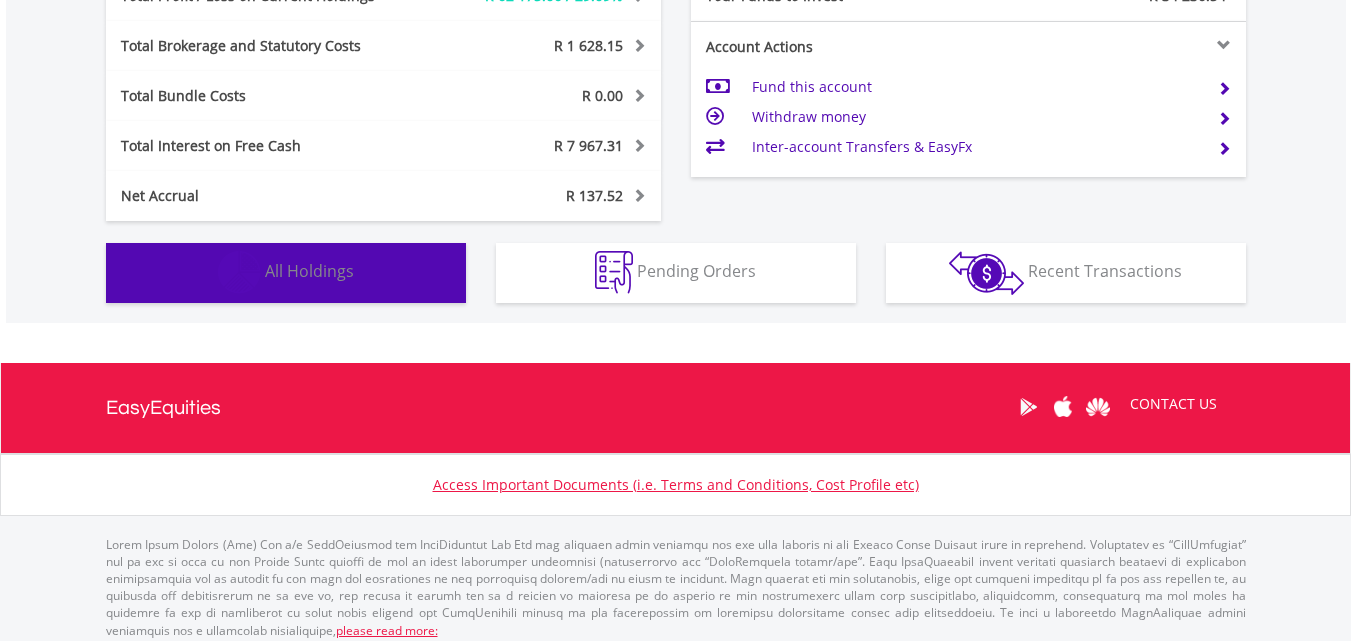 click on "Holdings
All Holdings" at bounding box center (286, 273) 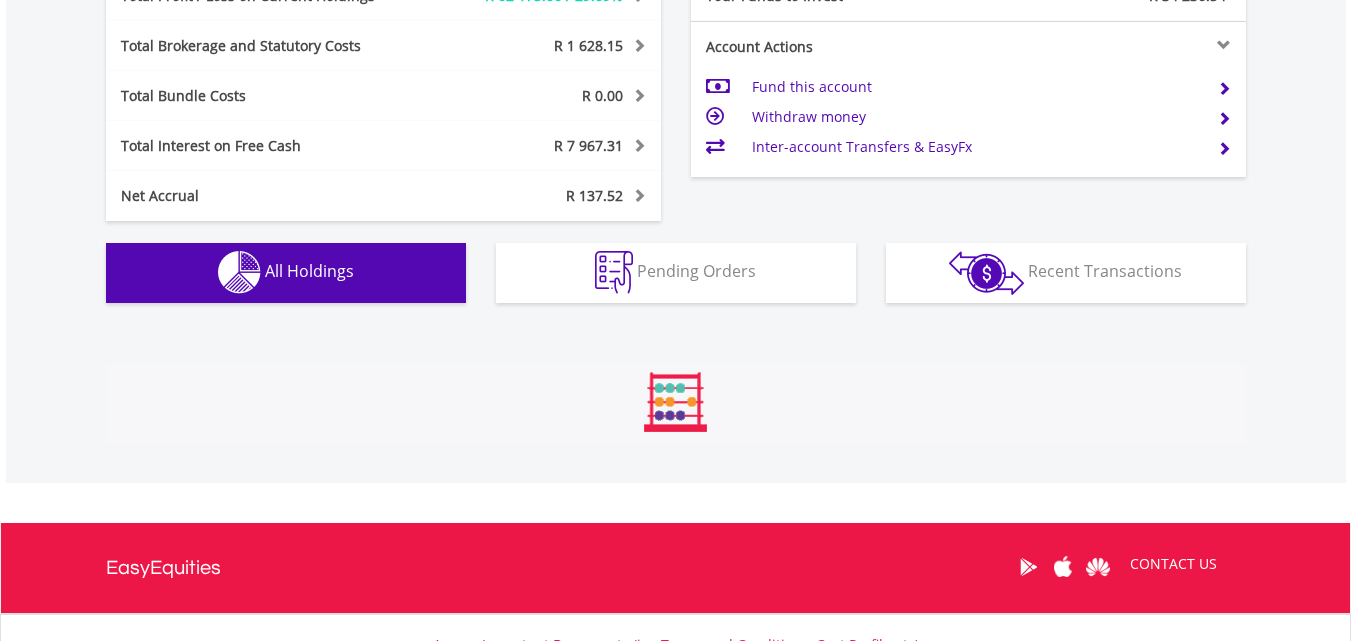 scroll, scrollTop: 1483, scrollLeft: 0, axis: vertical 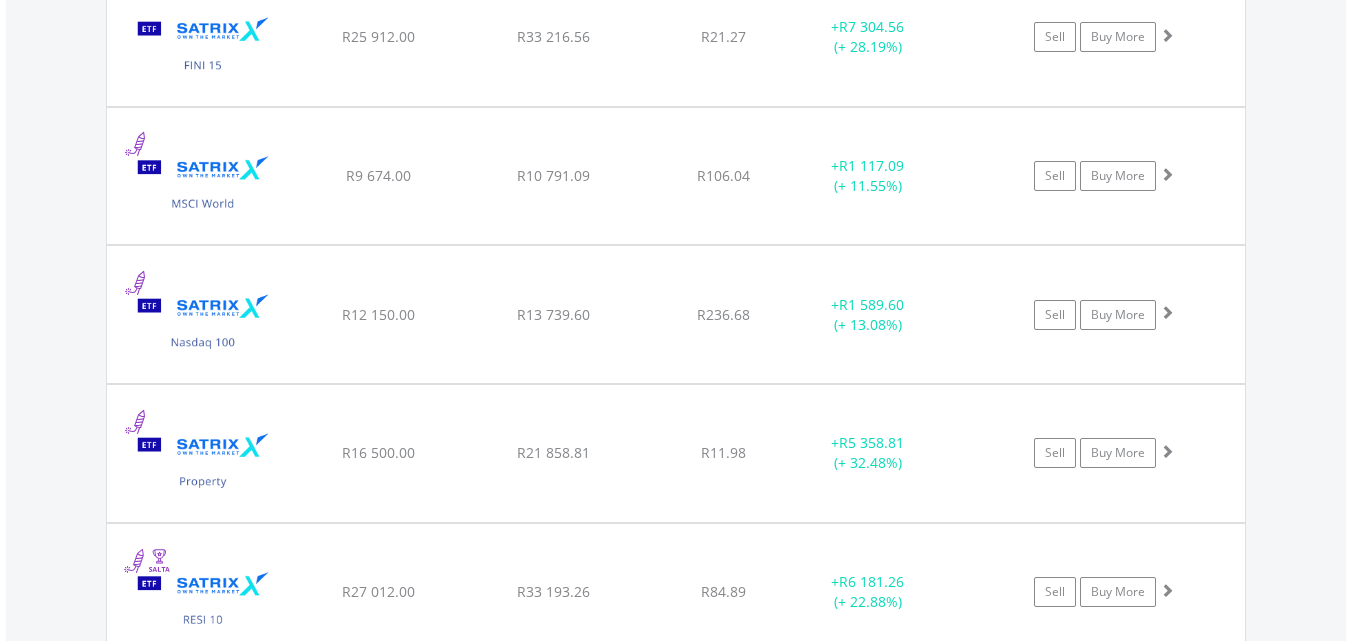 type 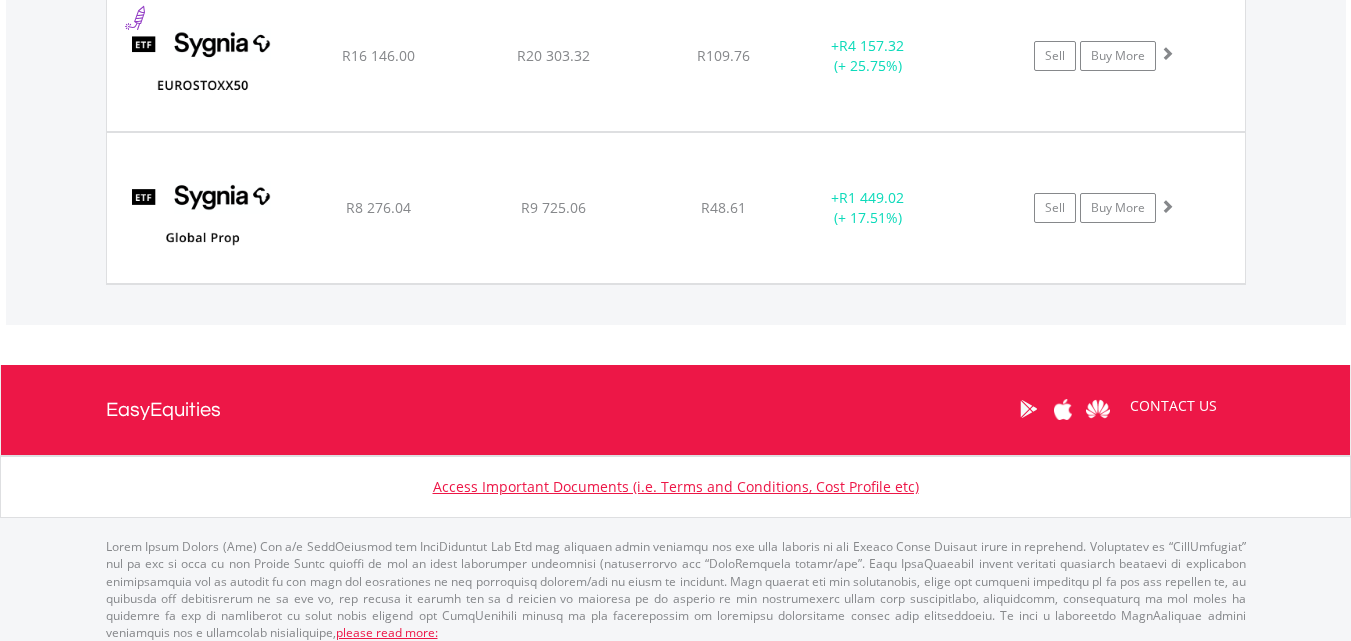 scroll, scrollTop: 3029, scrollLeft: 0, axis: vertical 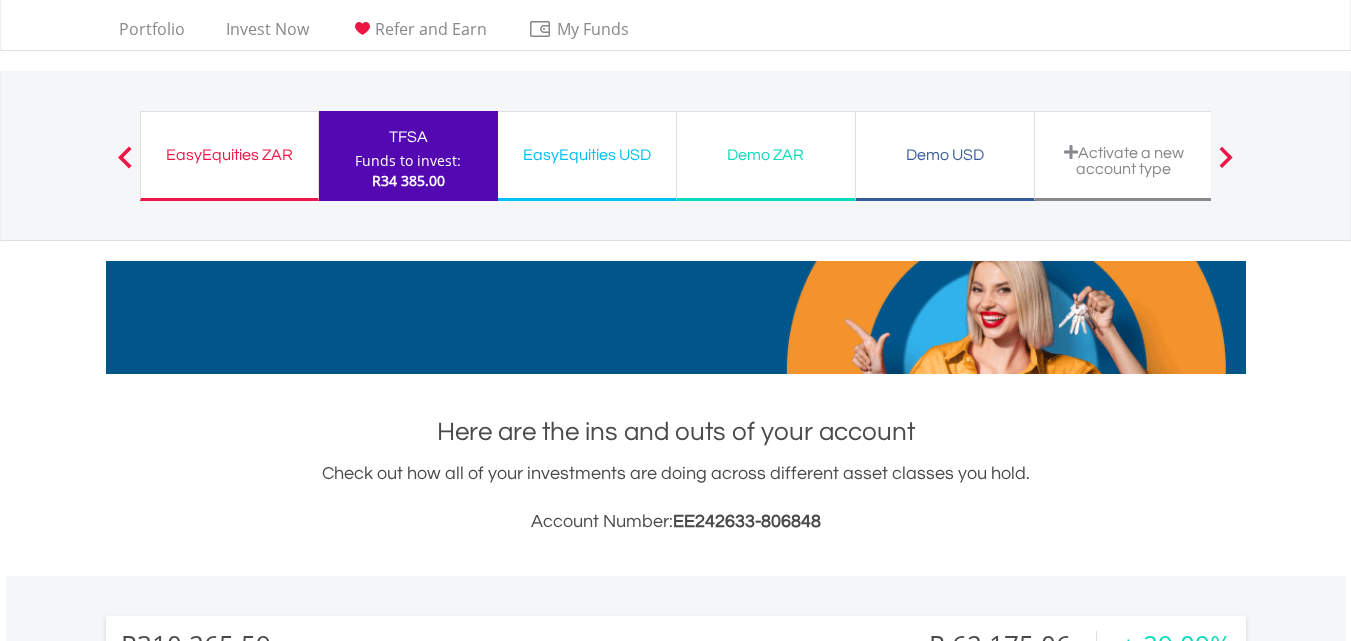 click on "EasyEquities USD" at bounding box center (587, 155) 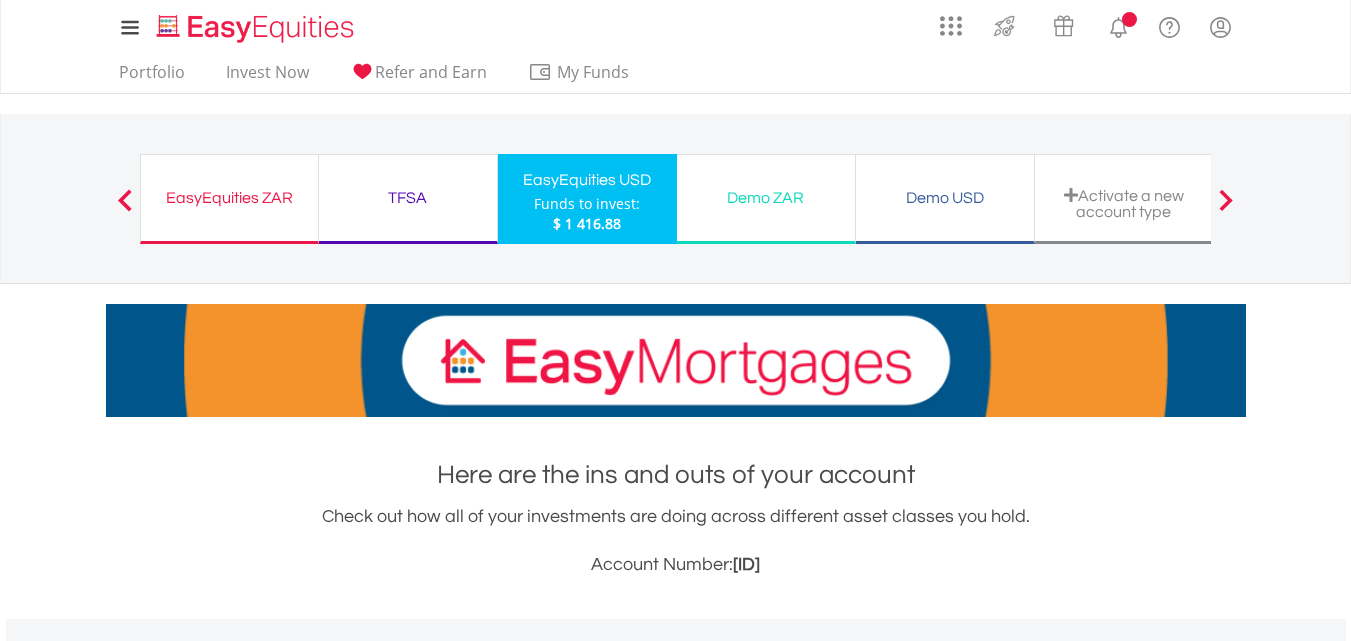 scroll, scrollTop: 0, scrollLeft: 0, axis: both 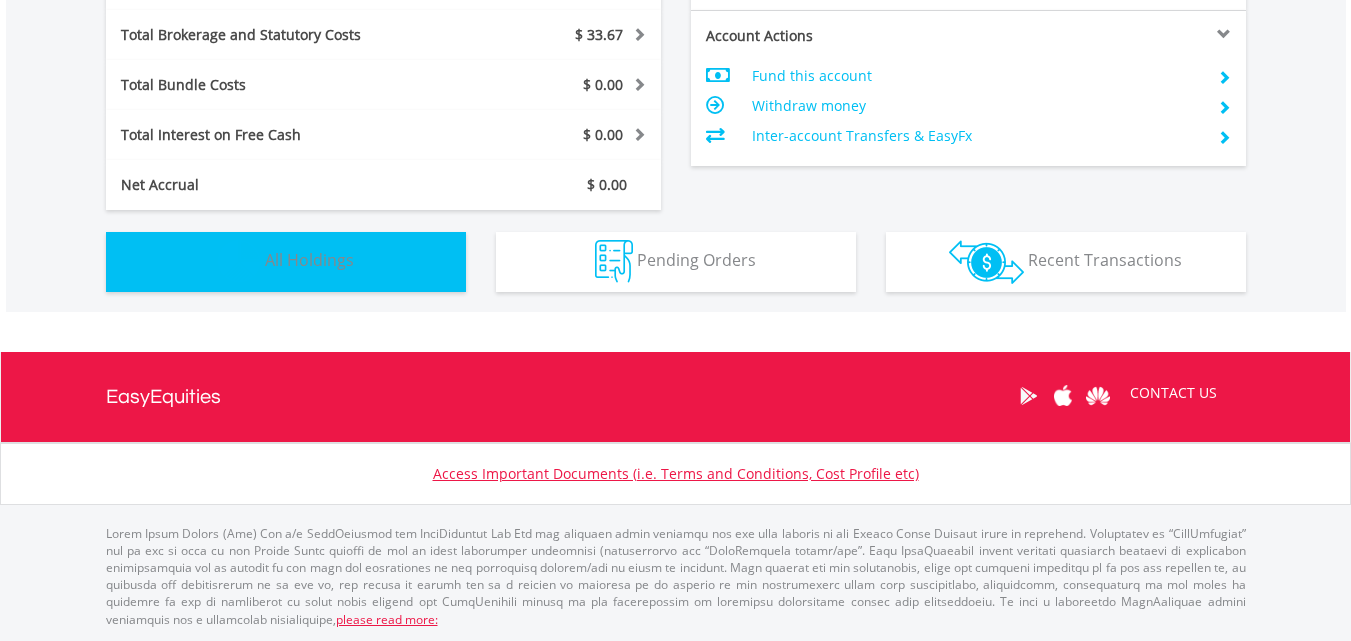 click on "All Holdings" at bounding box center (309, 260) 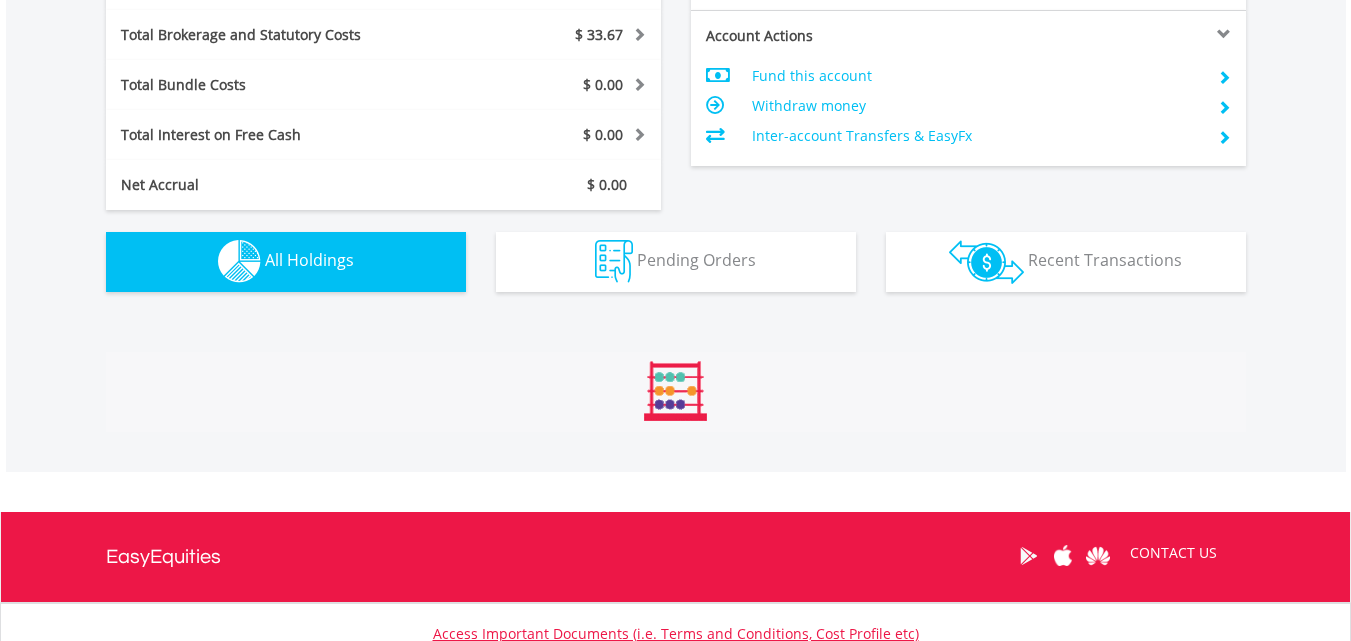 scroll, scrollTop: 1403, scrollLeft: 0, axis: vertical 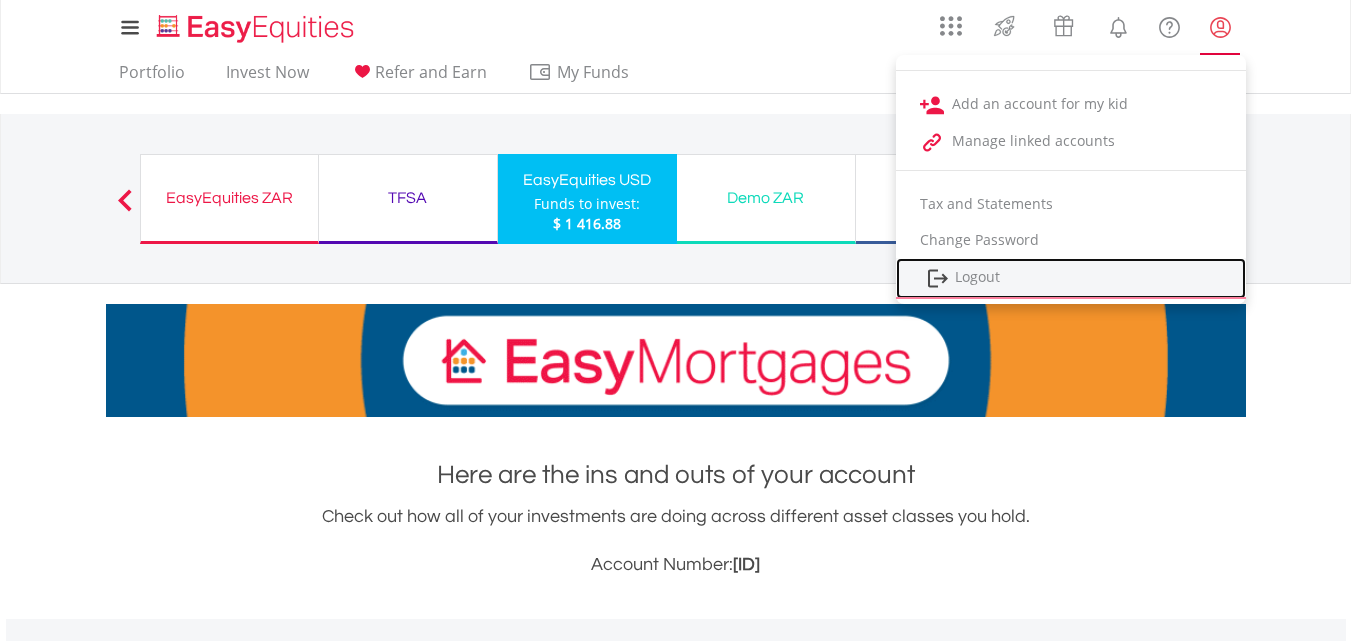 click on "Logout" at bounding box center [1071, 278] 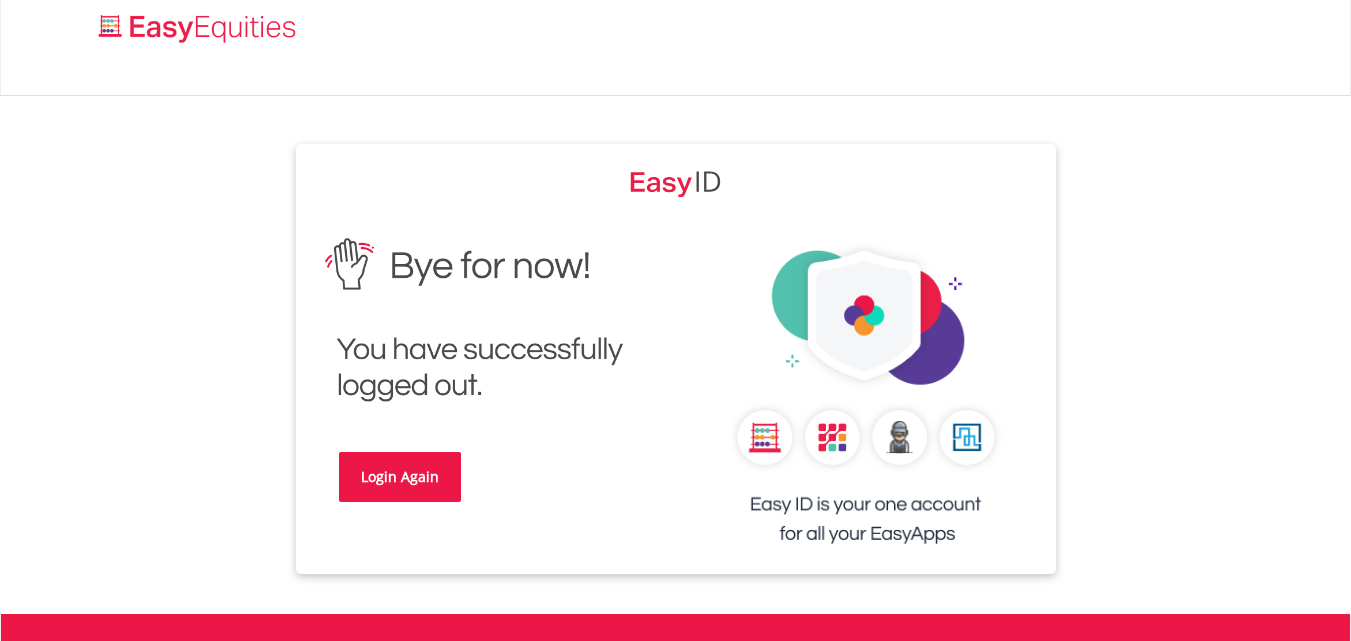 scroll, scrollTop: 0, scrollLeft: 0, axis: both 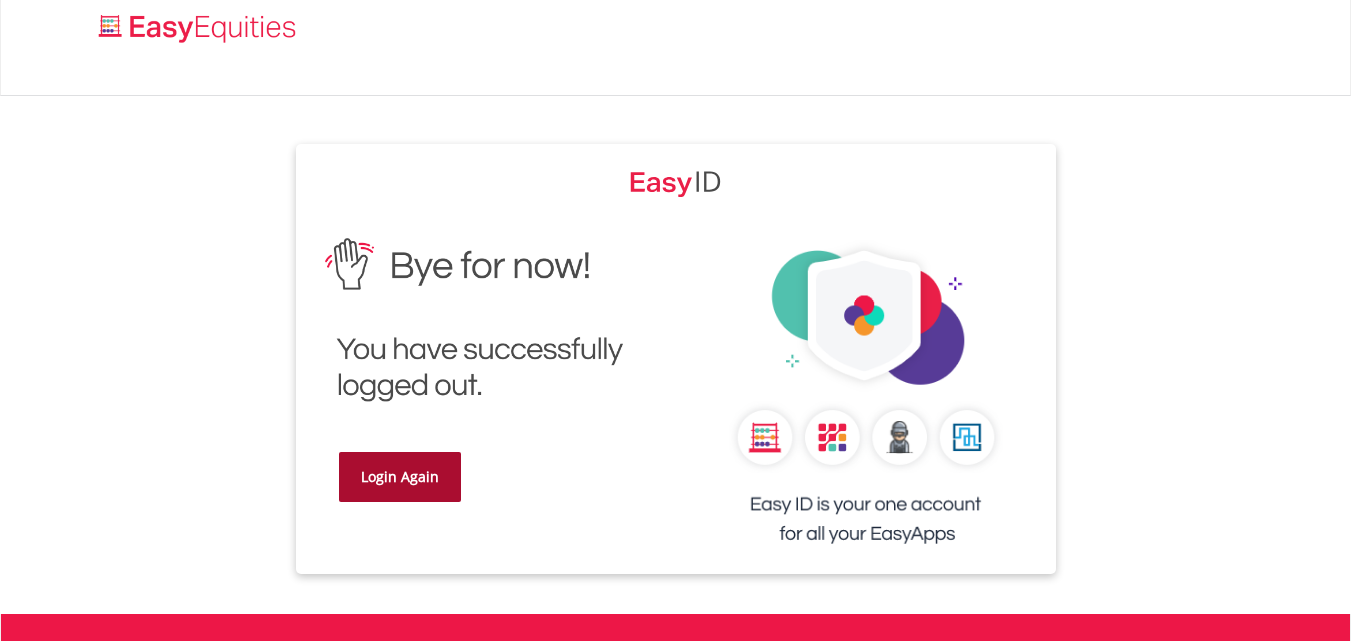 click on "Login Again" at bounding box center [400, 477] 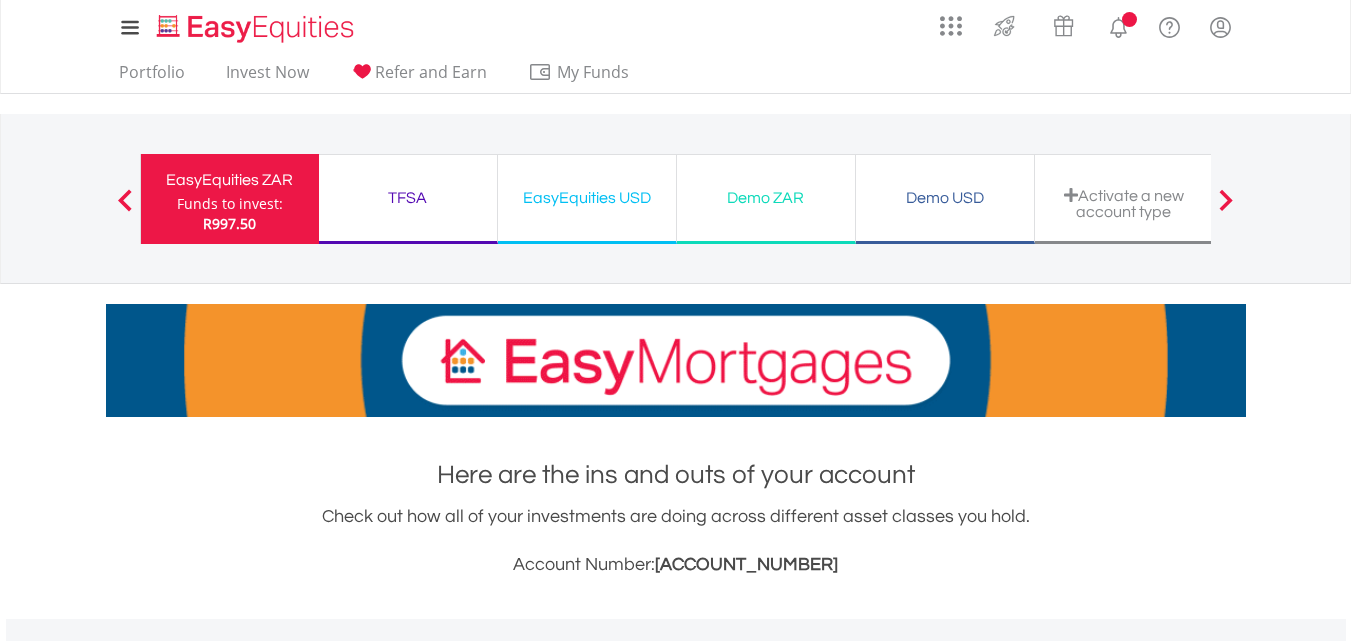 scroll, scrollTop: 0, scrollLeft: 0, axis: both 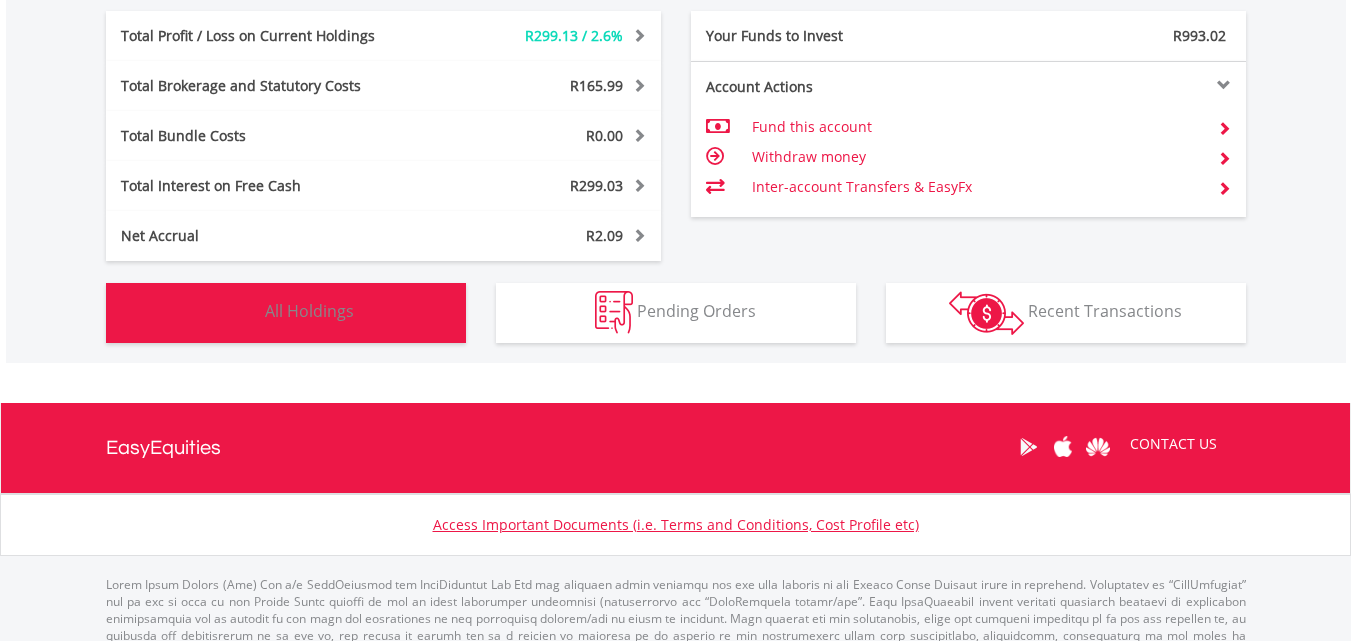 click on "Holdings
All Holdings" at bounding box center (286, 313) 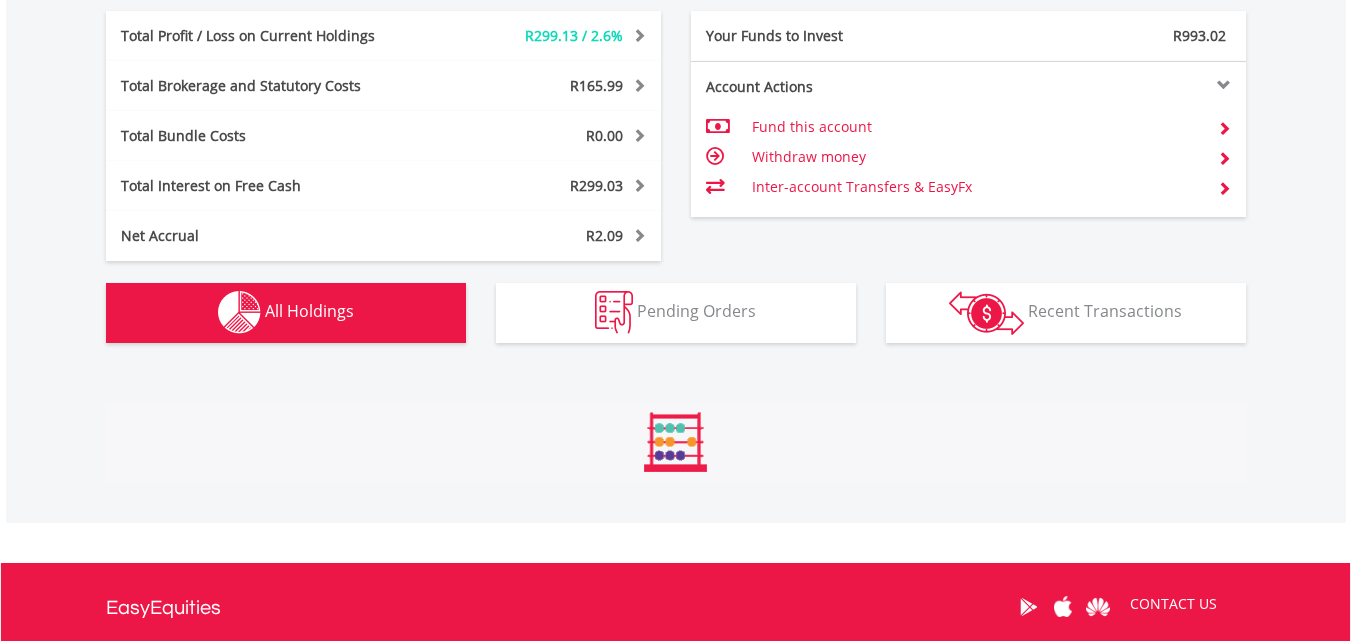 scroll, scrollTop: 1523, scrollLeft: 0, axis: vertical 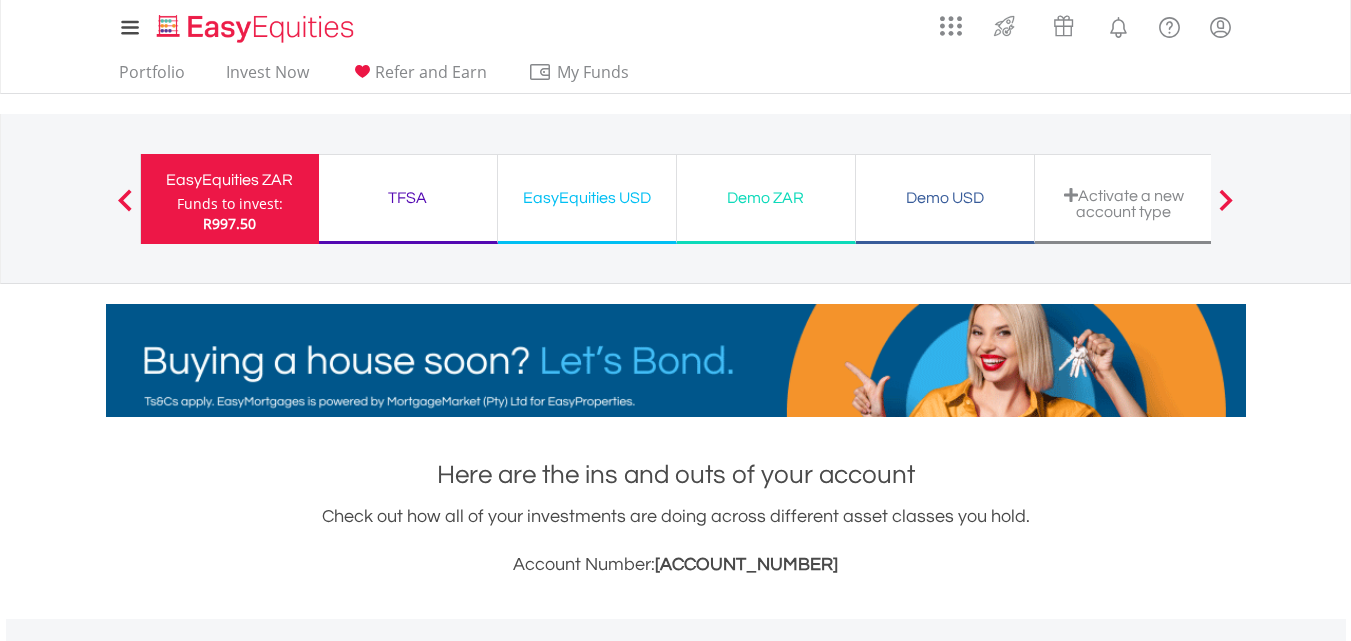 click on "TFSA" at bounding box center [408, 198] 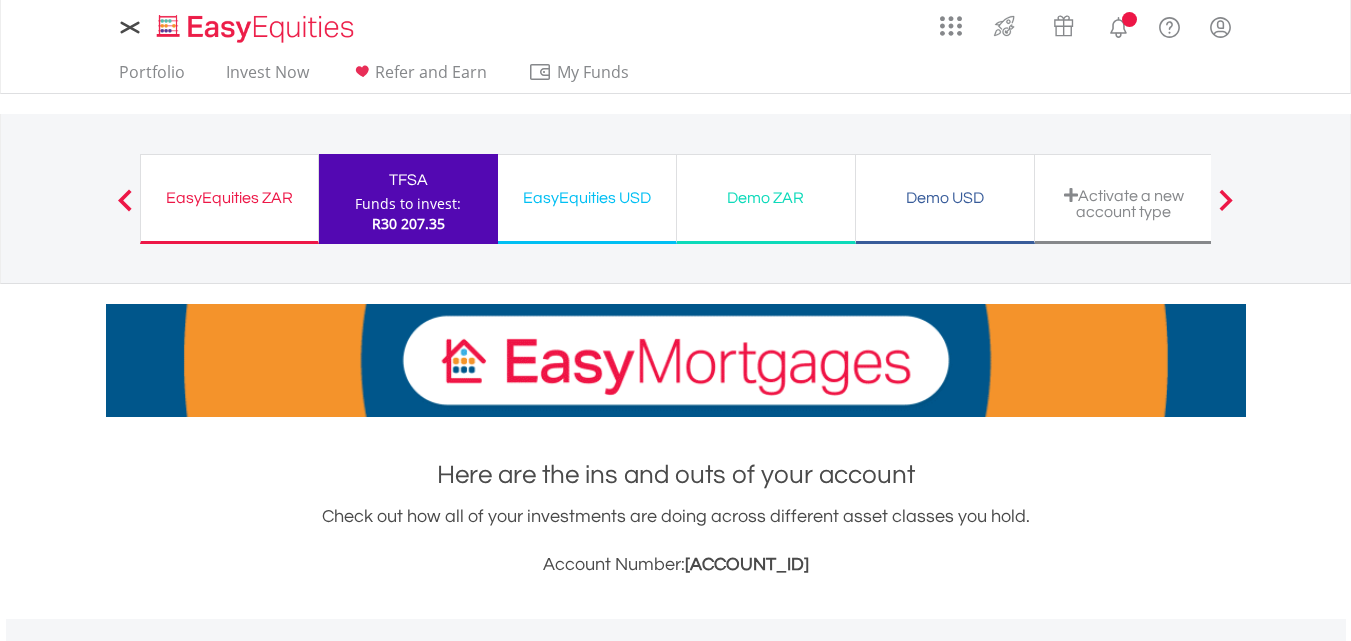 scroll, scrollTop: 0, scrollLeft: 0, axis: both 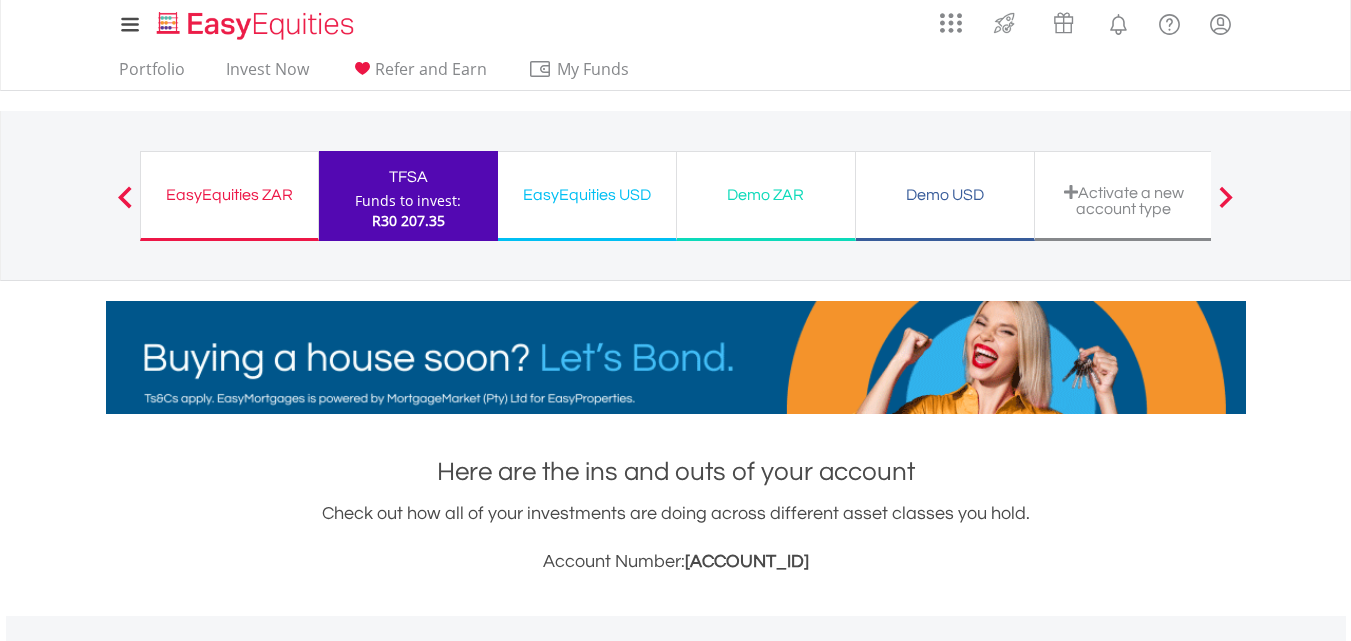click on "EasyEquities USD" at bounding box center [587, 195] 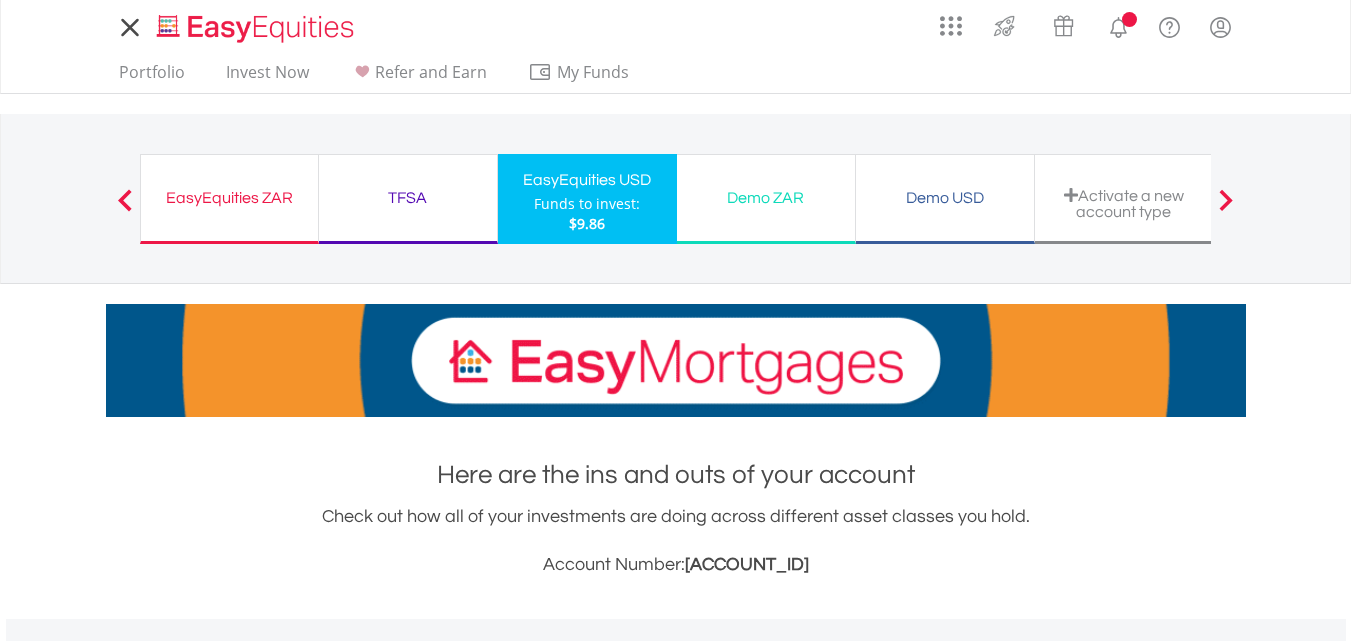 scroll, scrollTop: 0, scrollLeft: 0, axis: both 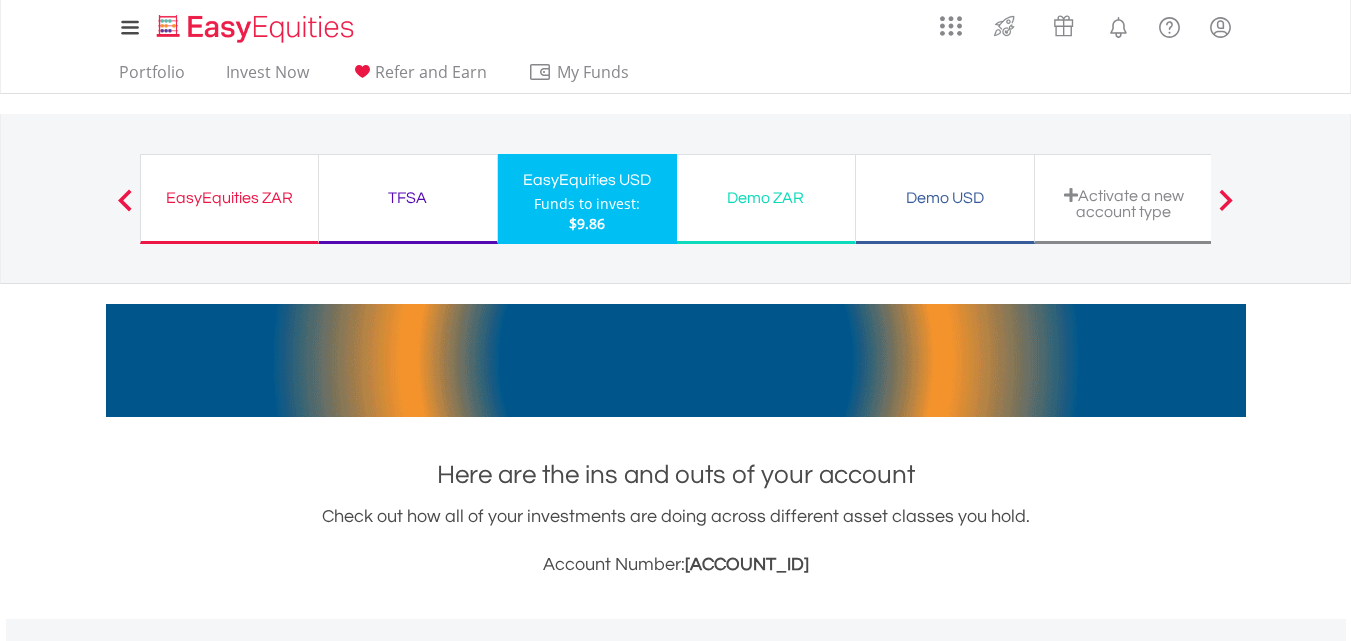 click on "TFSA" at bounding box center [408, 198] 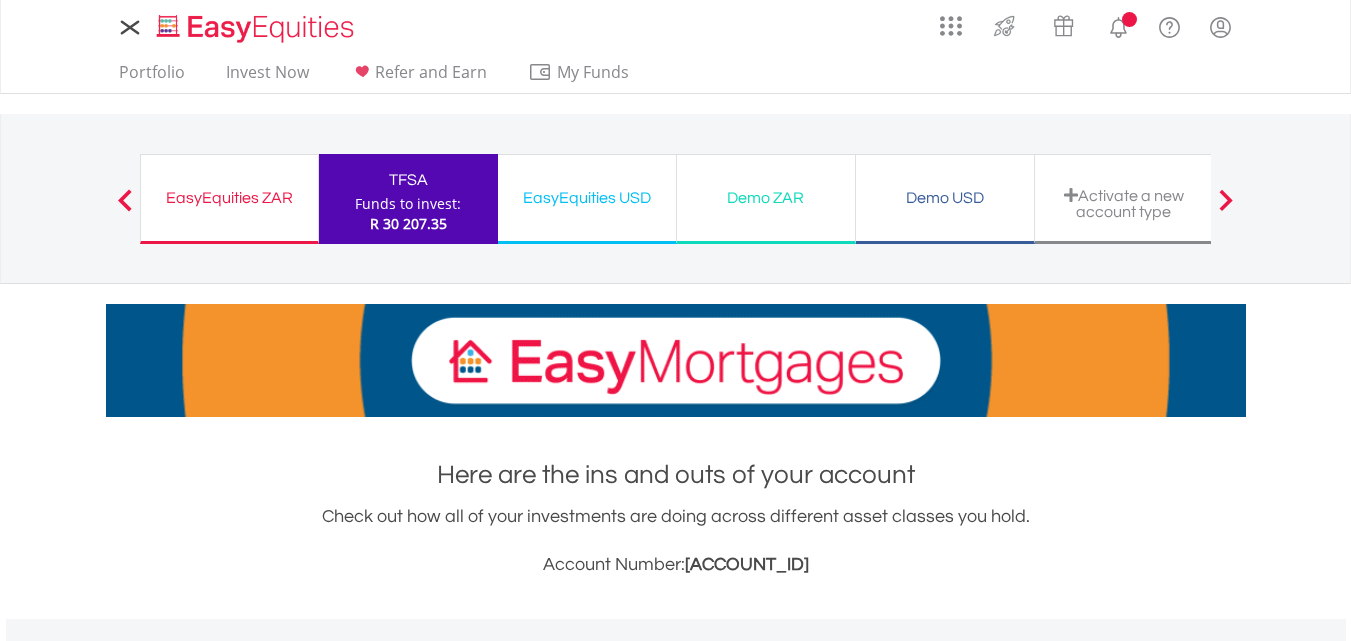 scroll, scrollTop: 0, scrollLeft: 0, axis: both 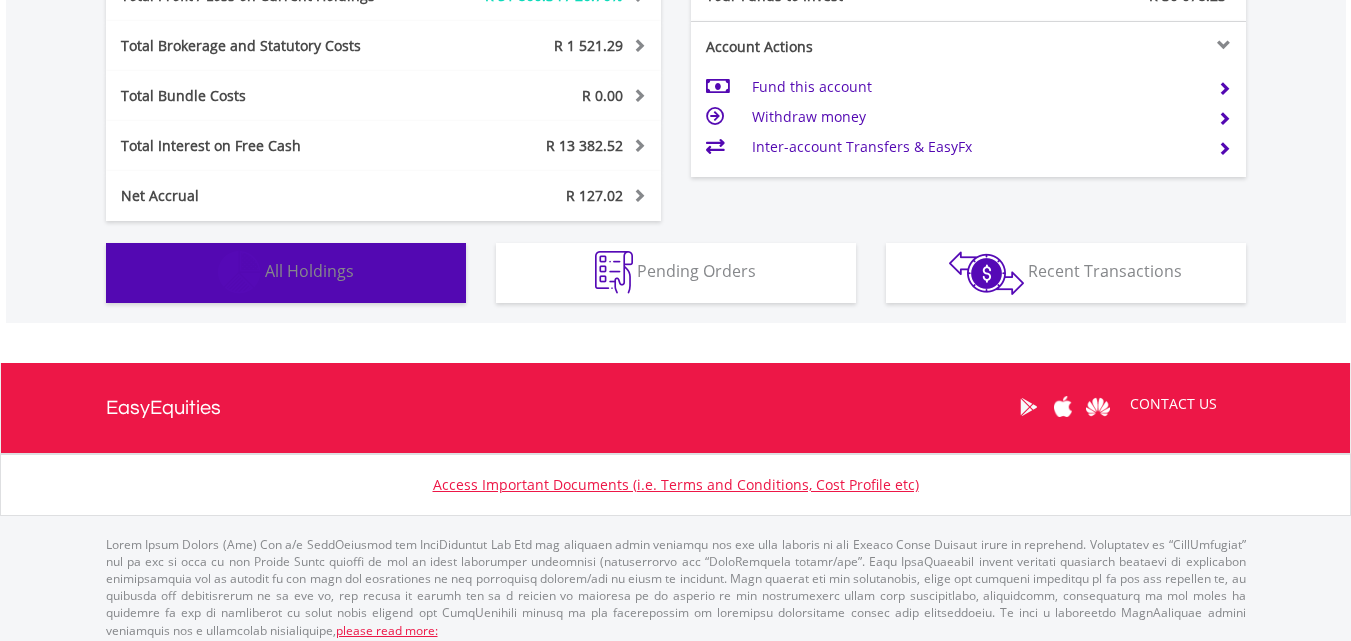 click on "Holdings
All Holdings" at bounding box center (286, 273) 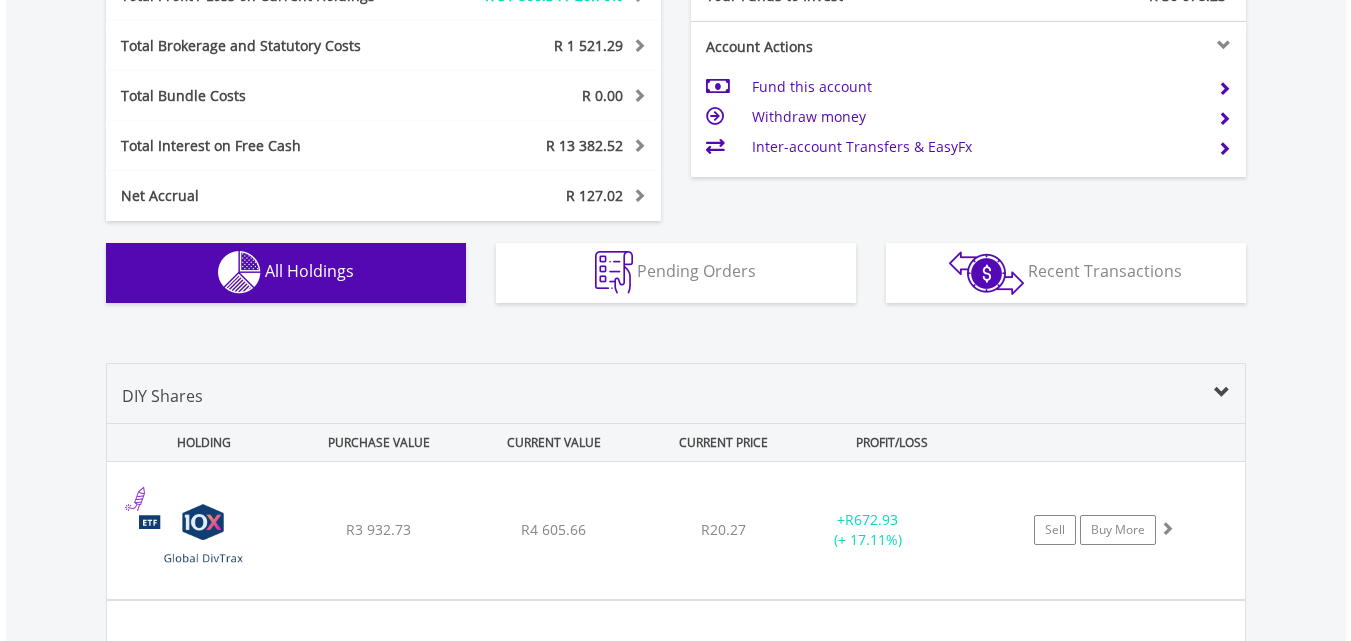 scroll, scrollTop: 1483, scrollLeft: 0, axis: vertical 